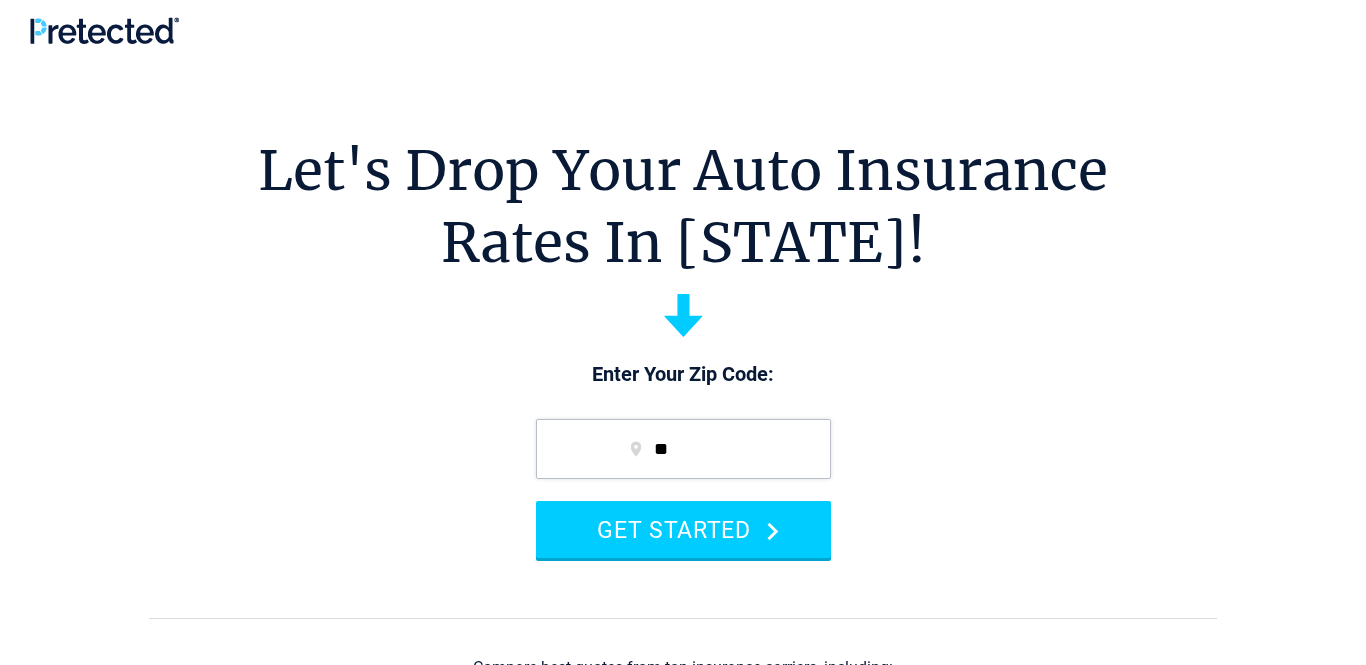 scroll, scrollTop: 0, scrollLeft: 0, axis: both 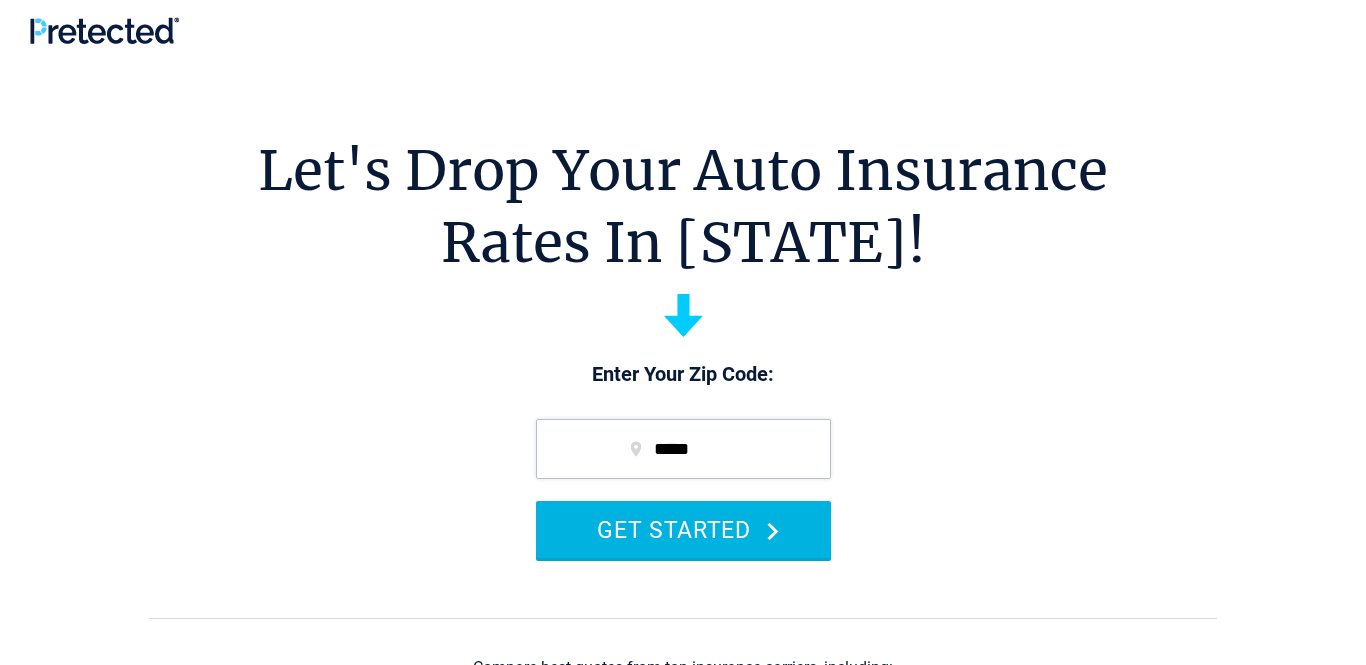 type on "*****" 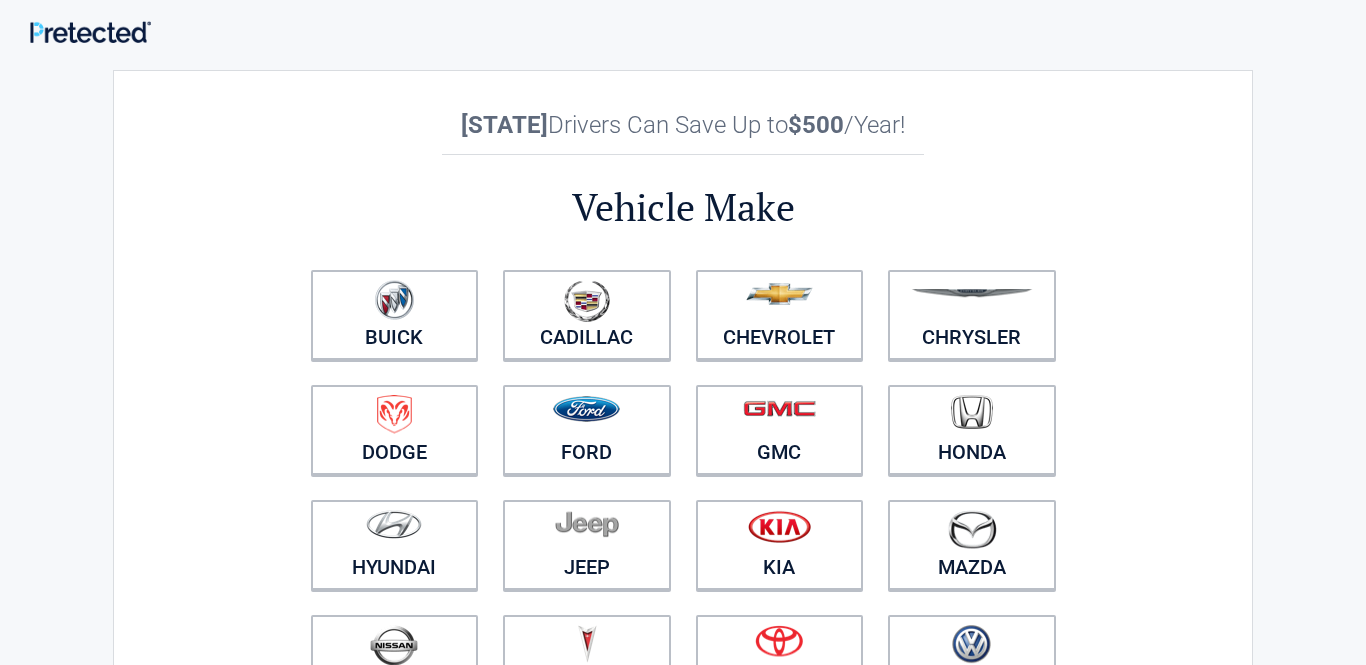scroll, scrollTop: 0, scrollLeft: 0, axis: both 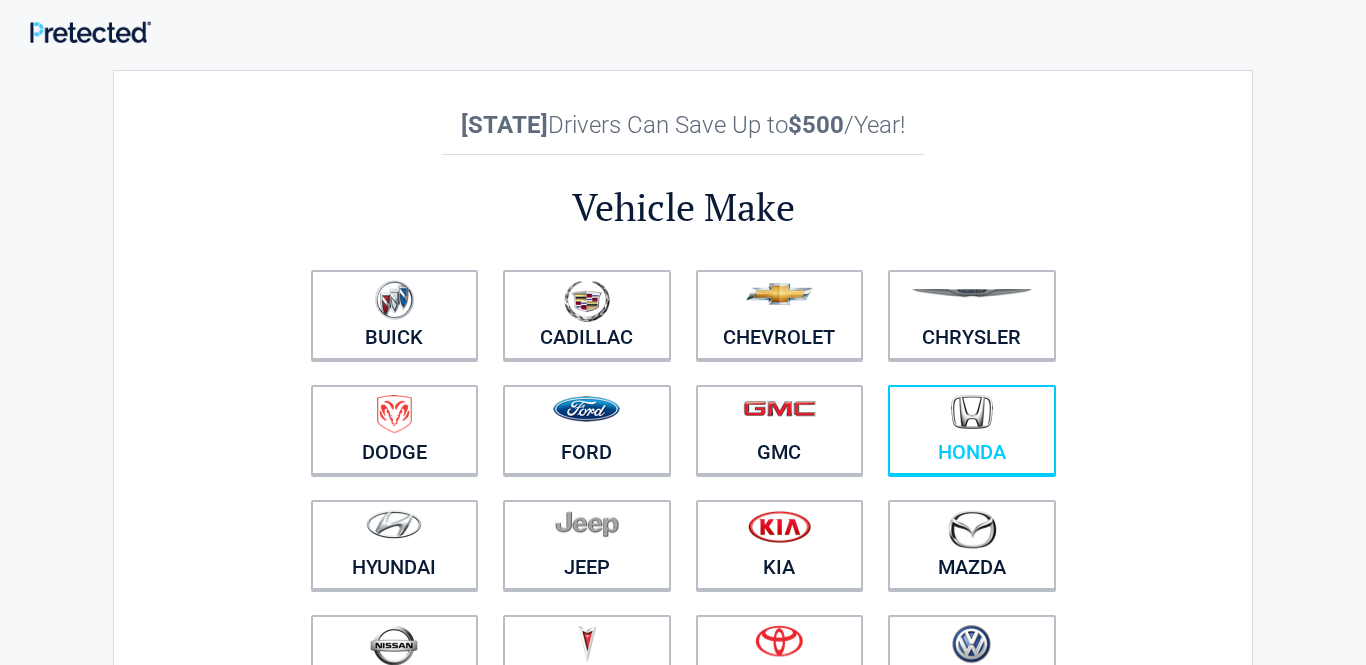 click at bounding box center [972, 417] 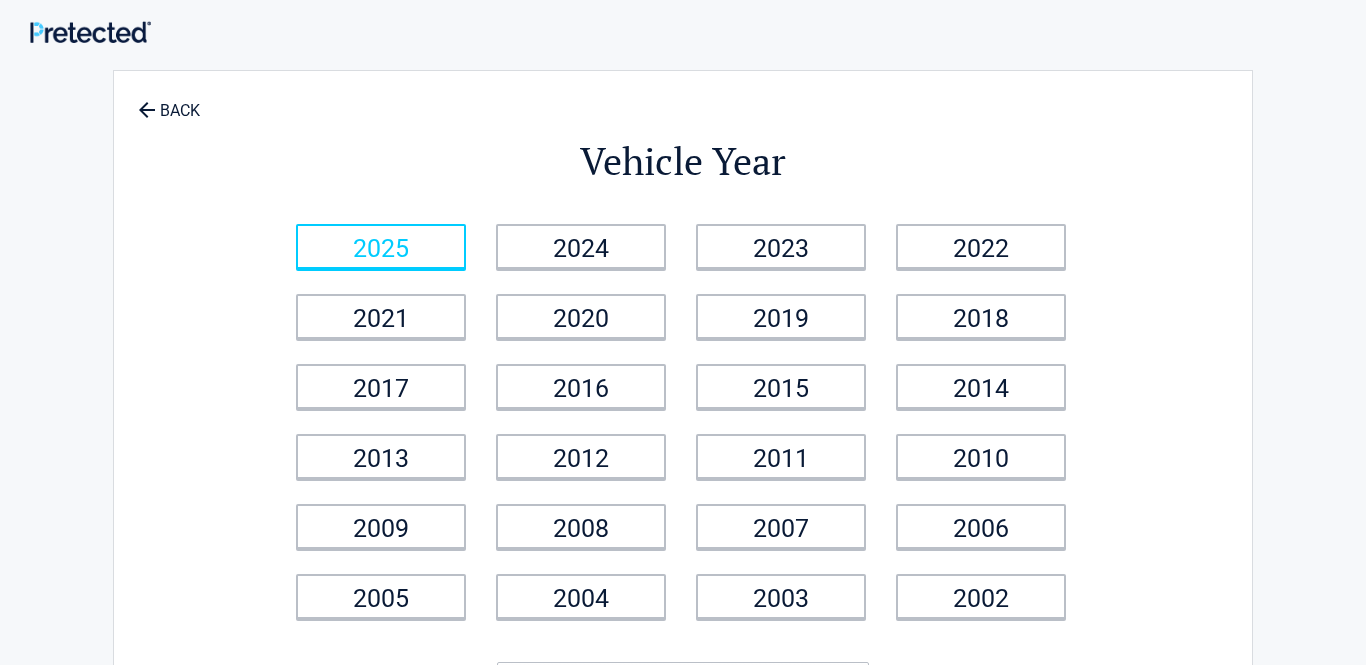 click on "2025" at bounding box center [381, 246] 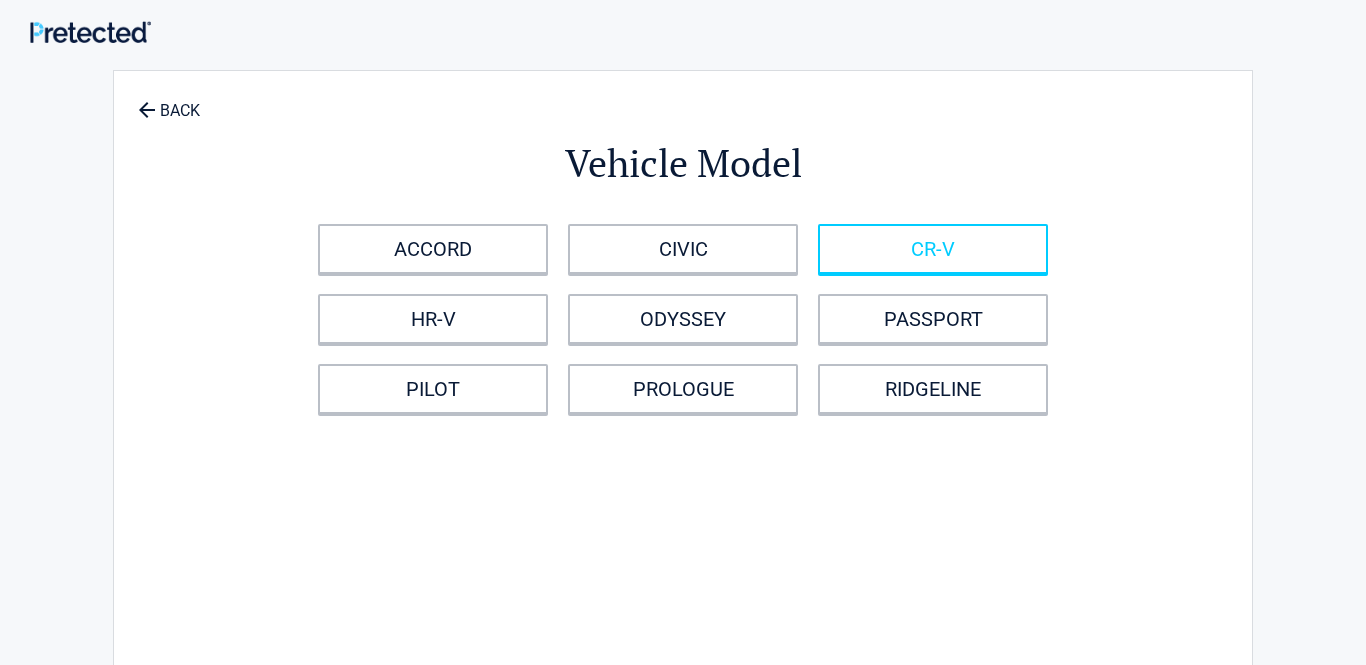click on "CR-V" at bounding box center [933, 249] 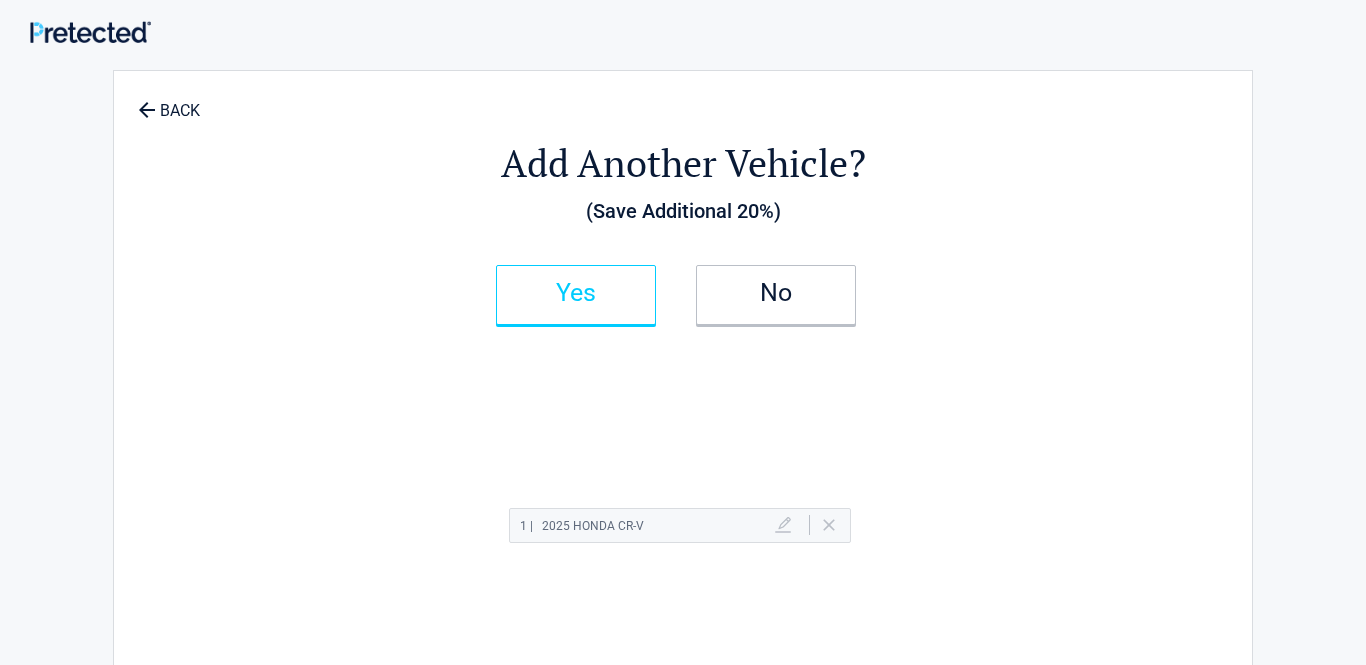 click on "Yes" at bounding box center [576, 293] 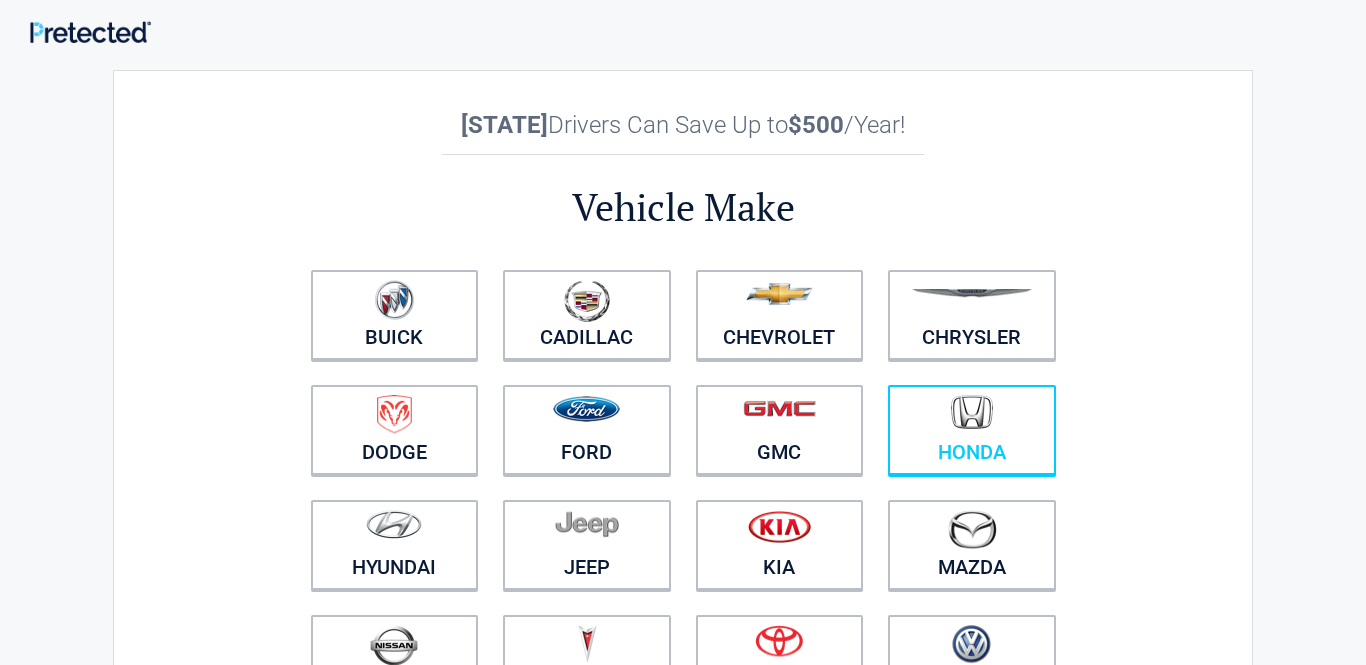 click at bounding box center [972, 412] 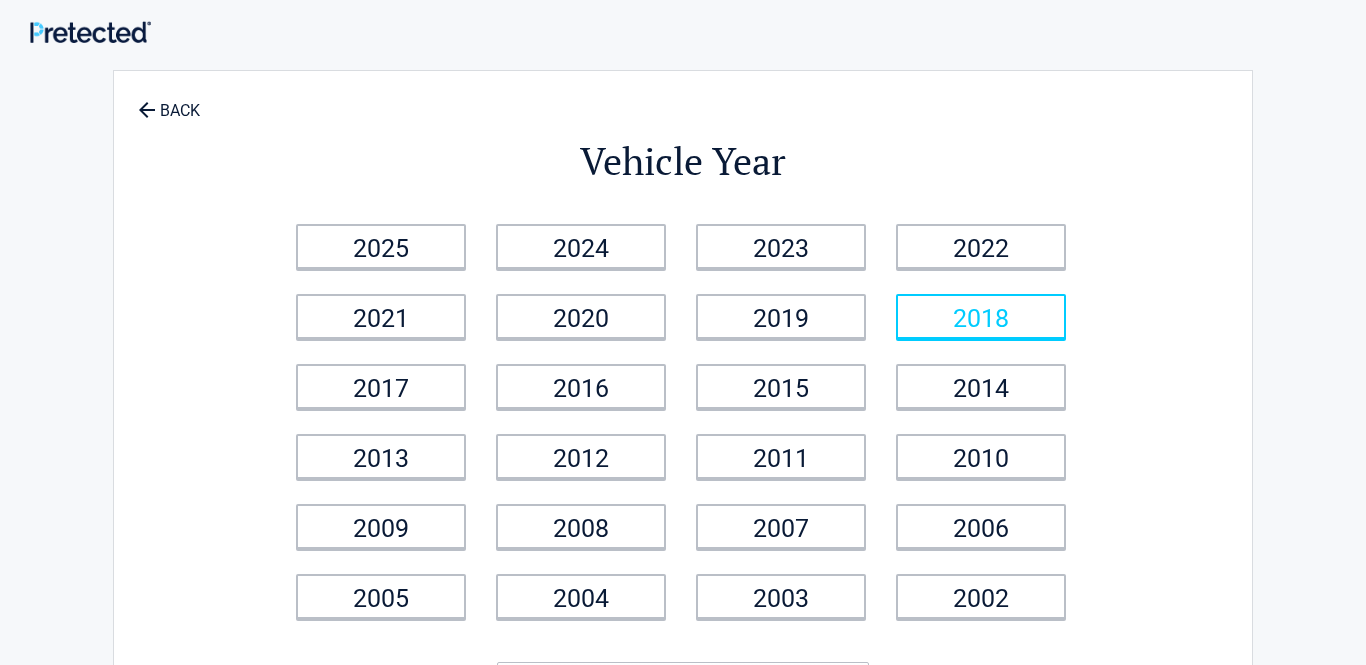 click on "2018" at bounding box center (981, 316) 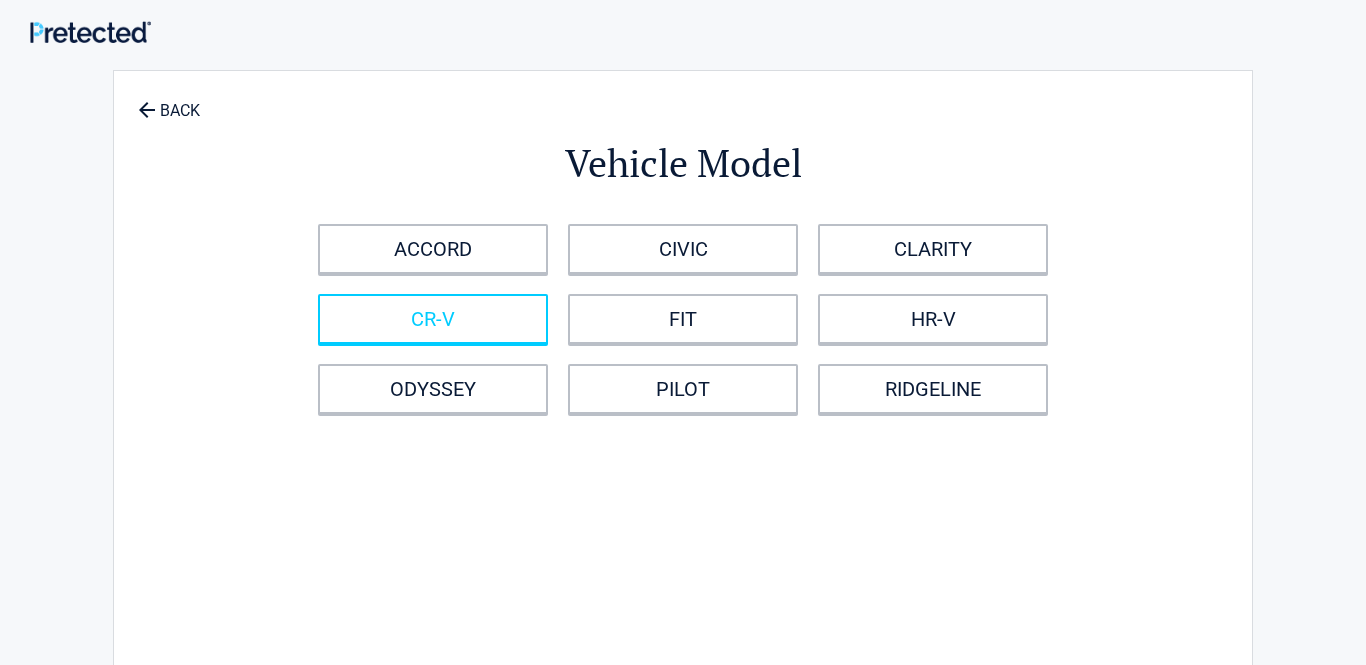 click on "CR-V" at bounding box center [433, 319] 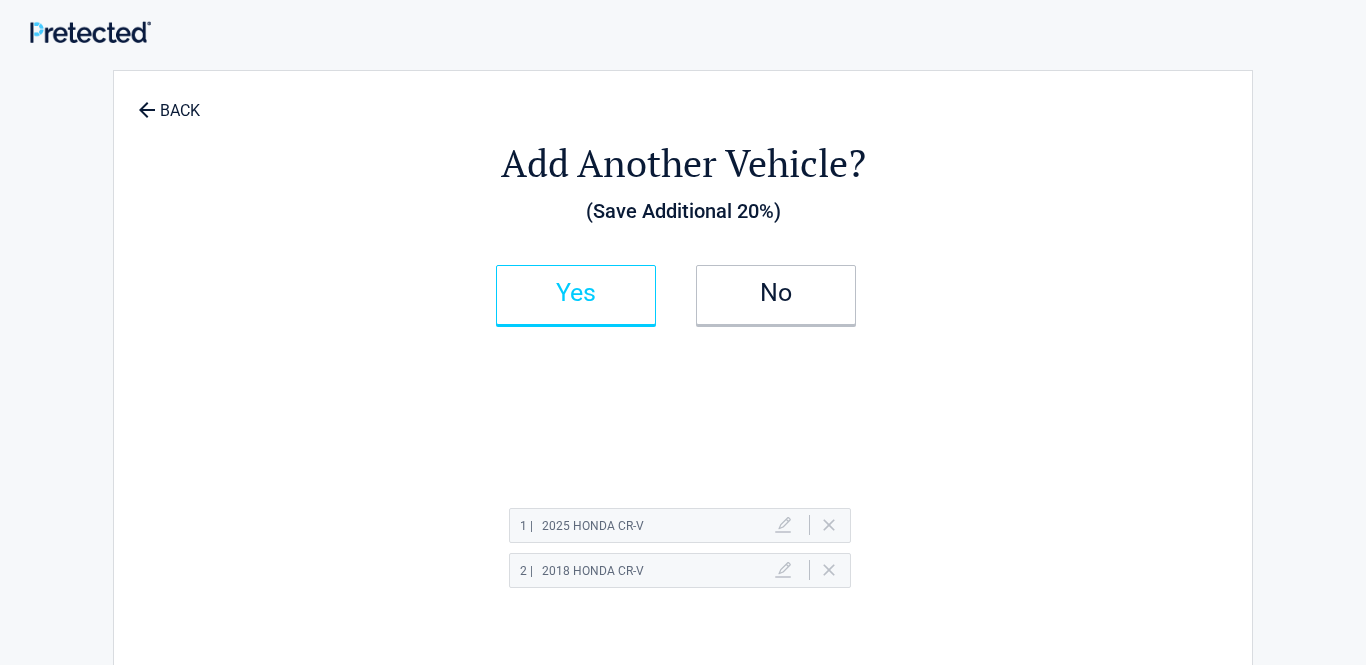 click on "Yes" at bounding box center (576, 293) 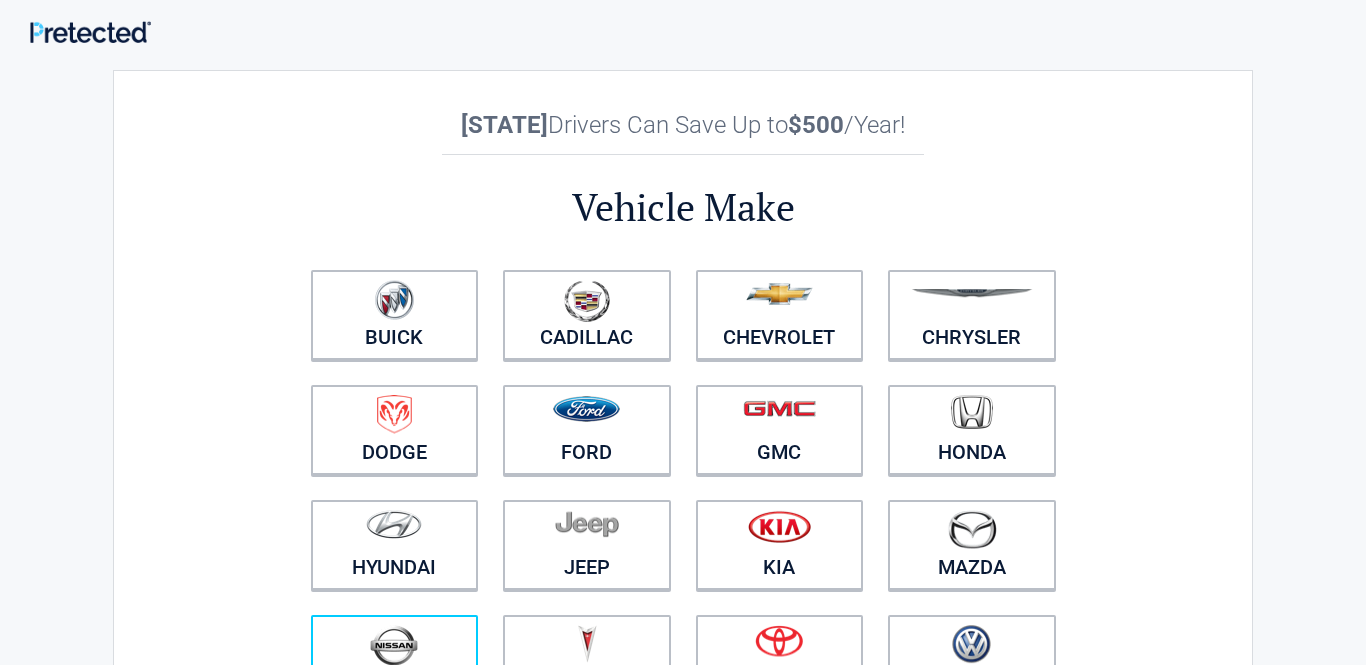 click at bounding box center (394, 645) 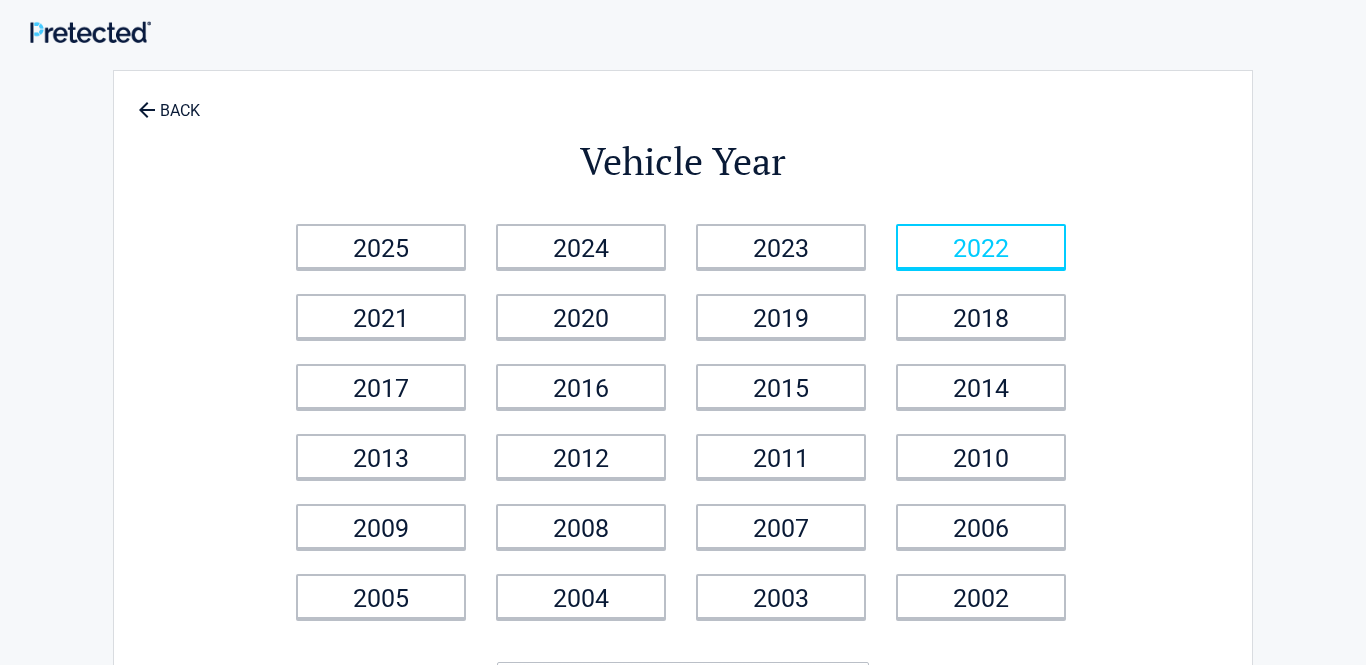 click on "2022" at bounding box center [981, 246] 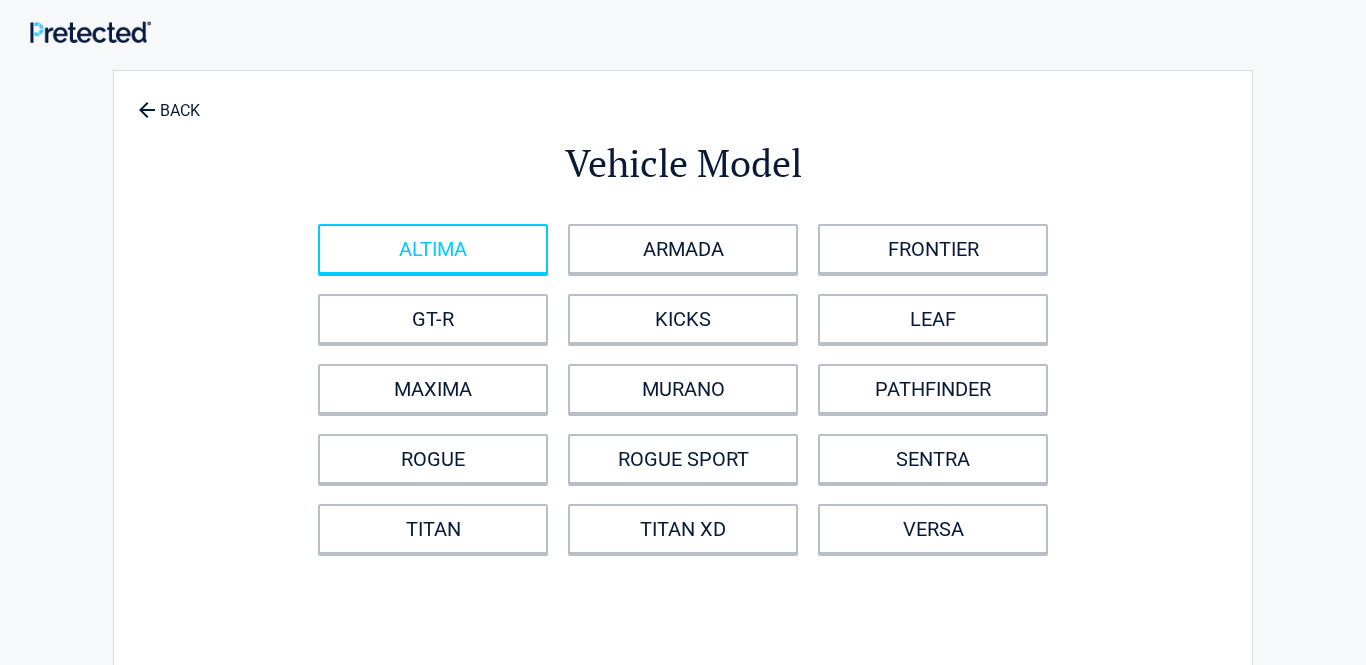 click on "ALTIMA" at bounding box center [433, 249] 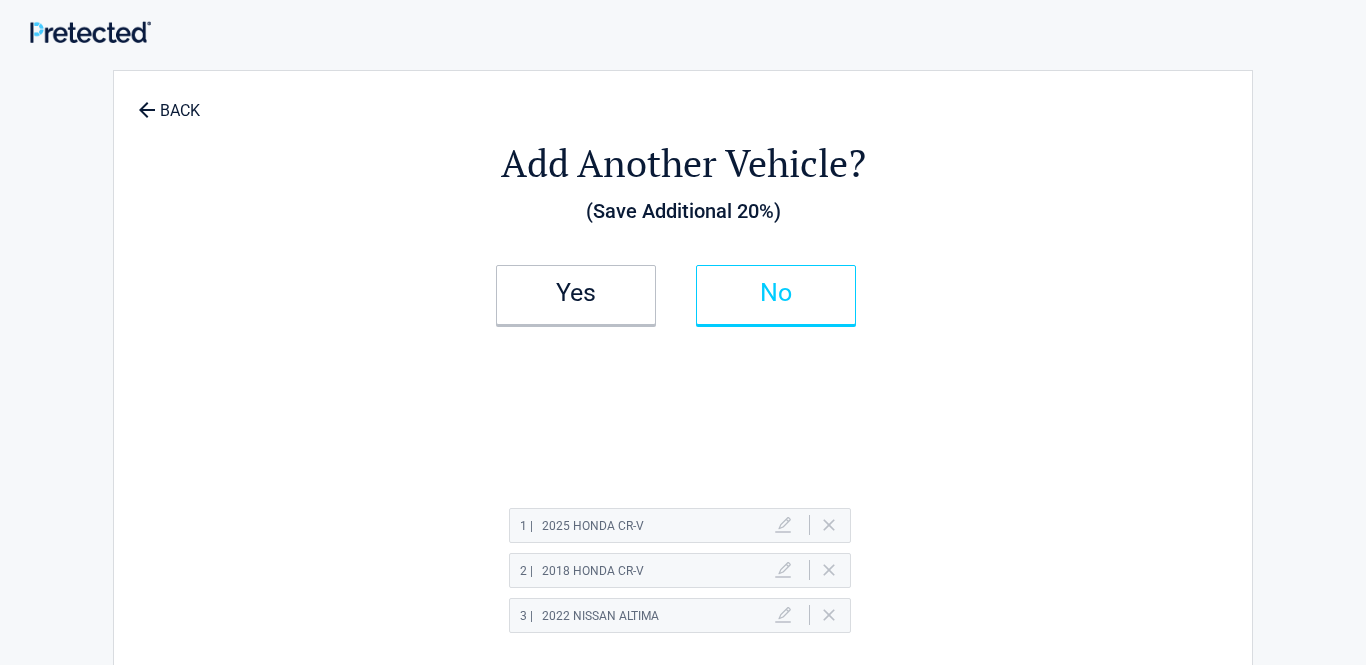 click on "No" at bounding box center (776, 293) 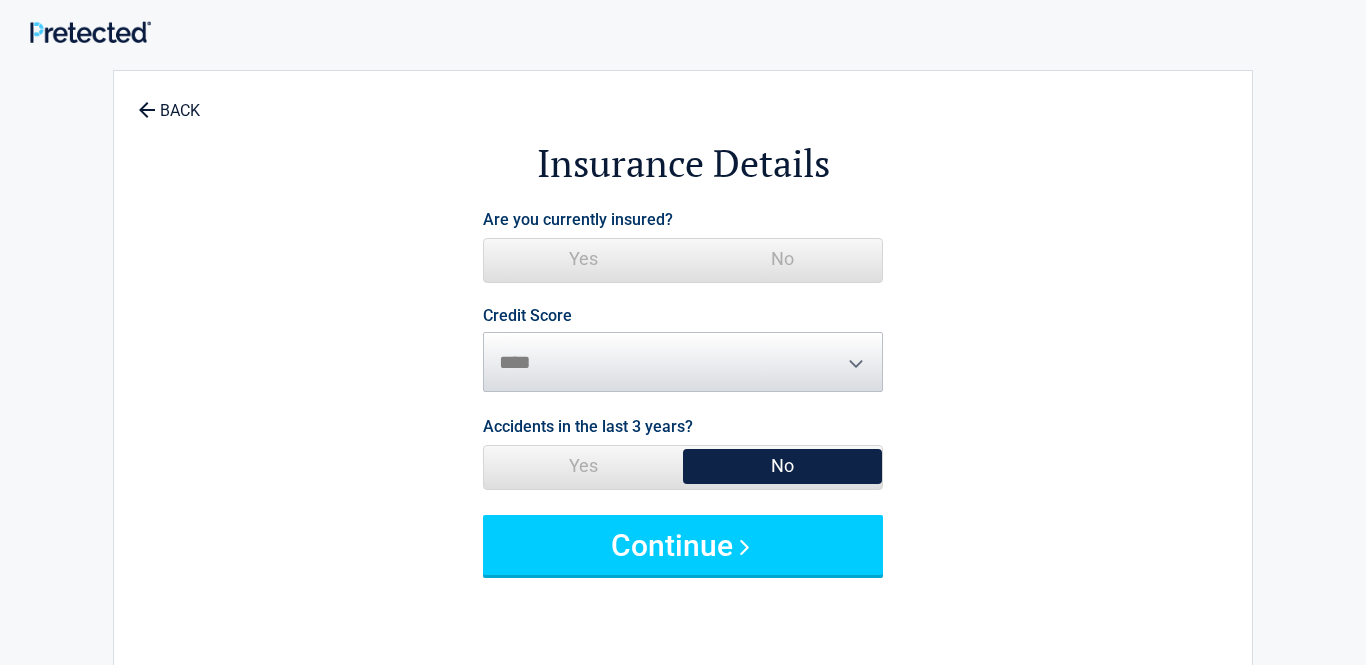 click on "Yes" at bounding box center [583, 259] 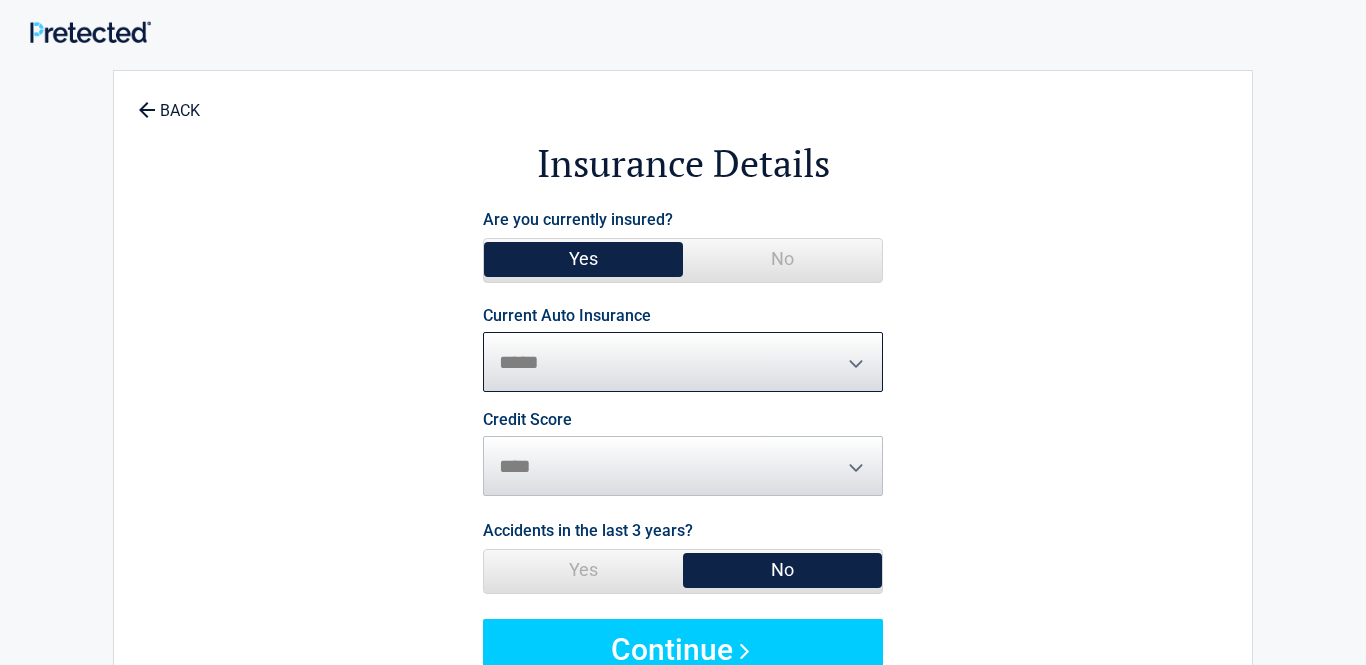 click on "**********" at bounding box center [683, 362] 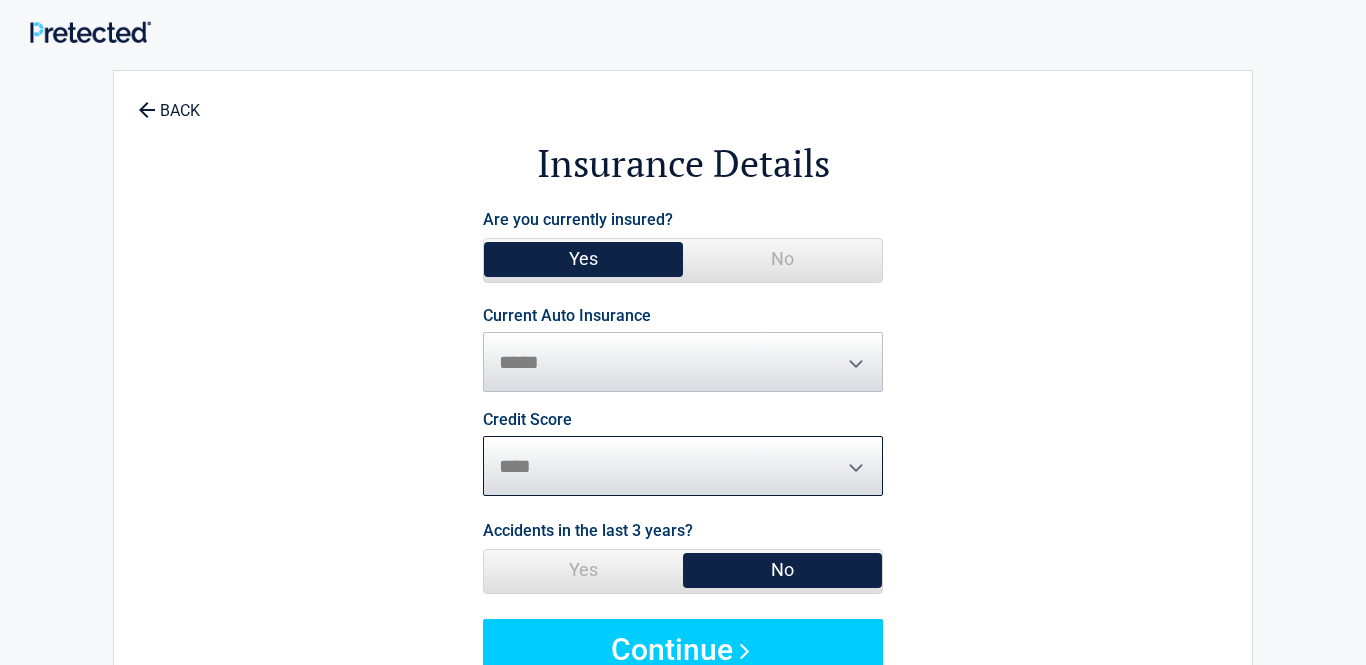 click on "*********
****
*******
****" at bounding box center [683, 466] 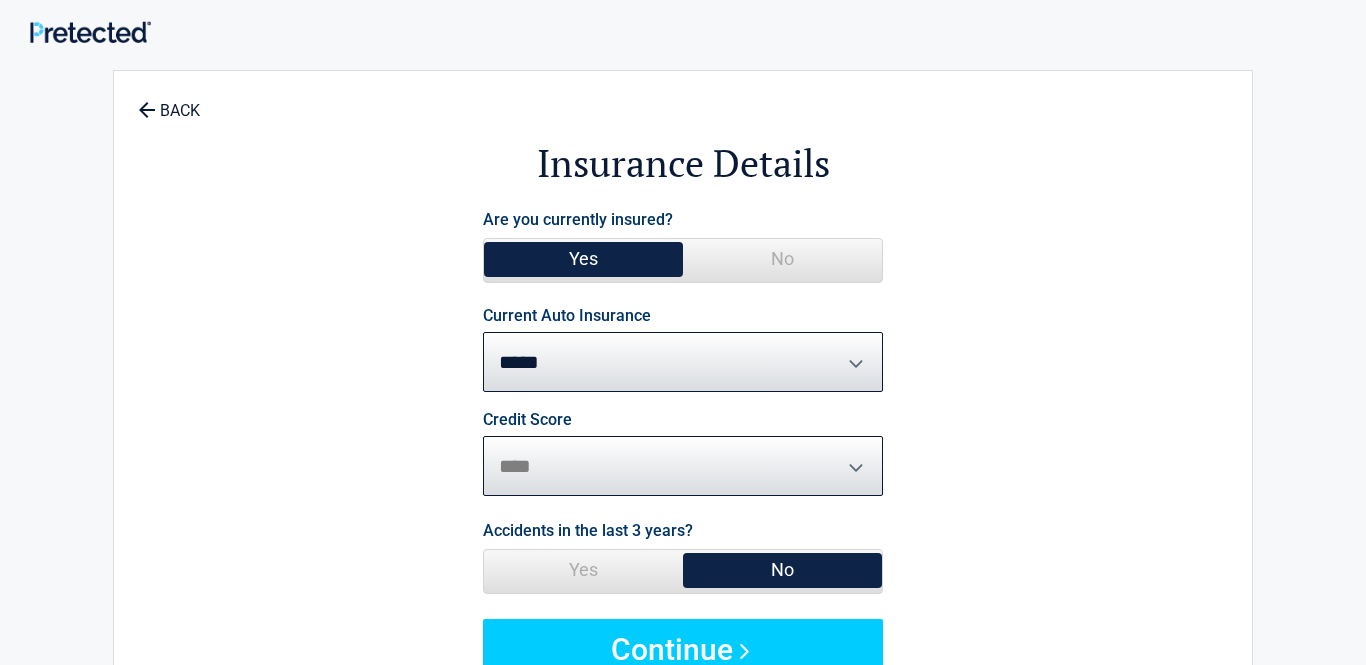 select on "*******" 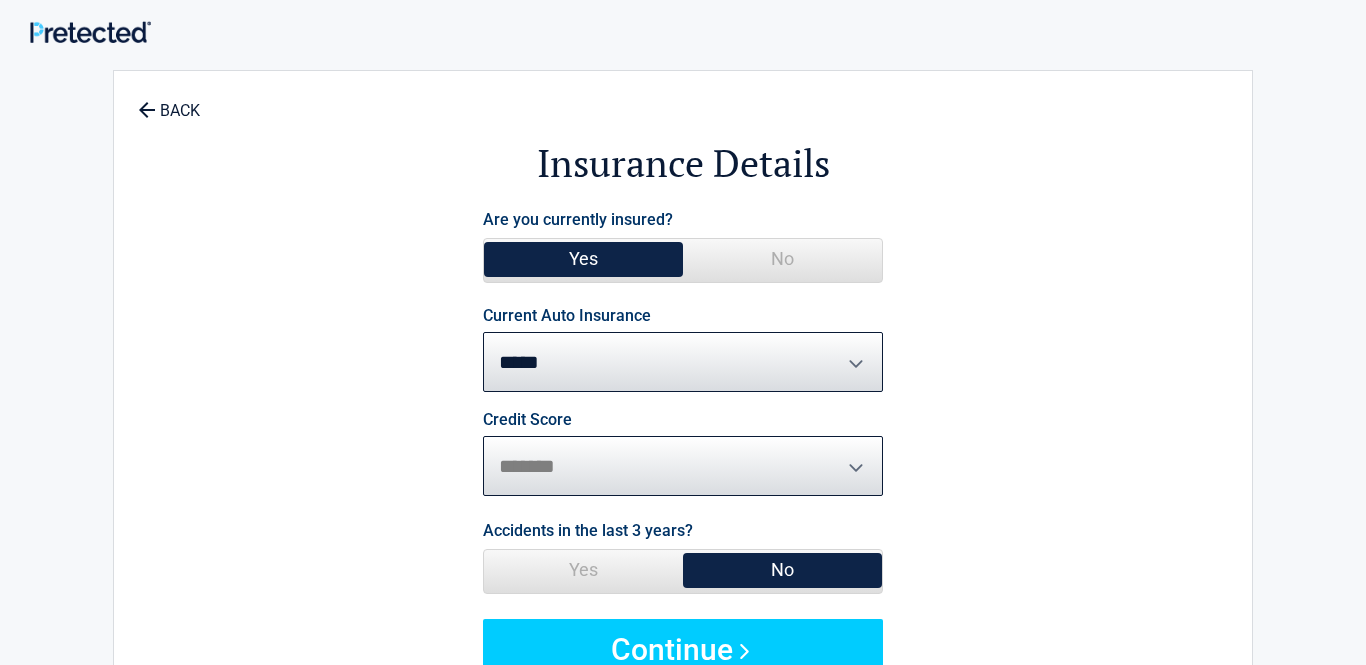 click on "*********
****
*******
****" at bounding box center (683, 466) 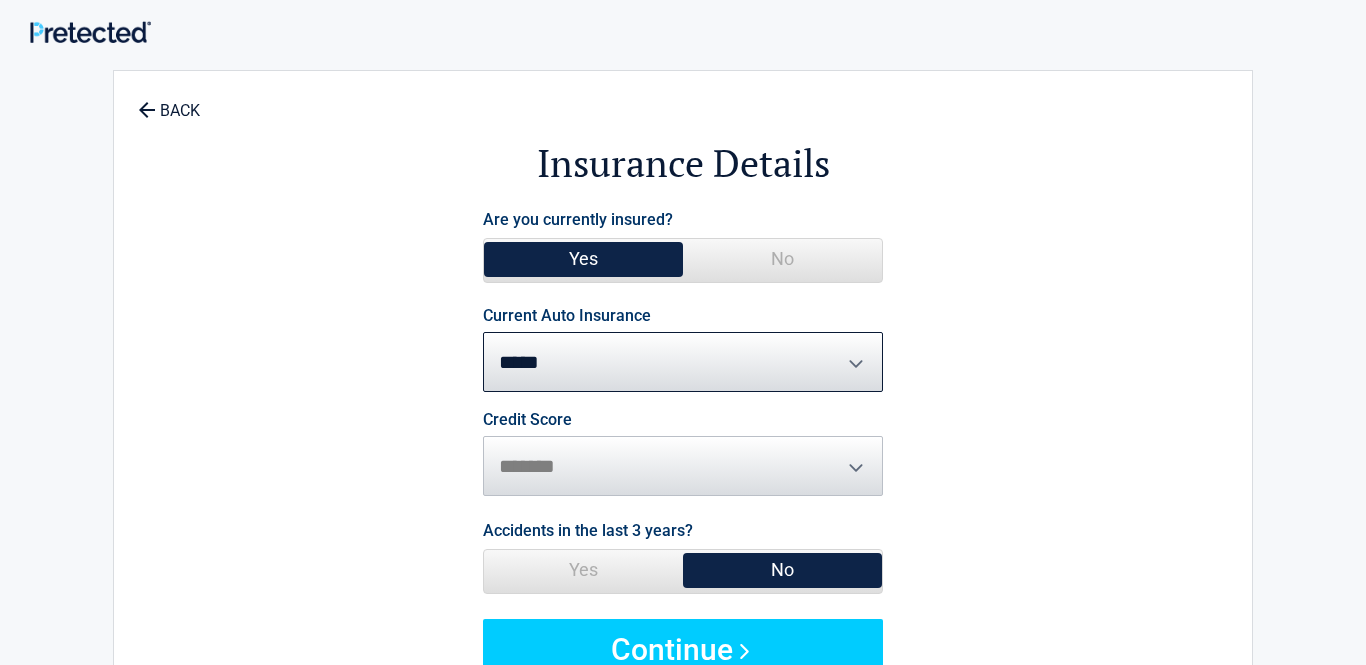 click on "No" at bounding box center [782, 570] 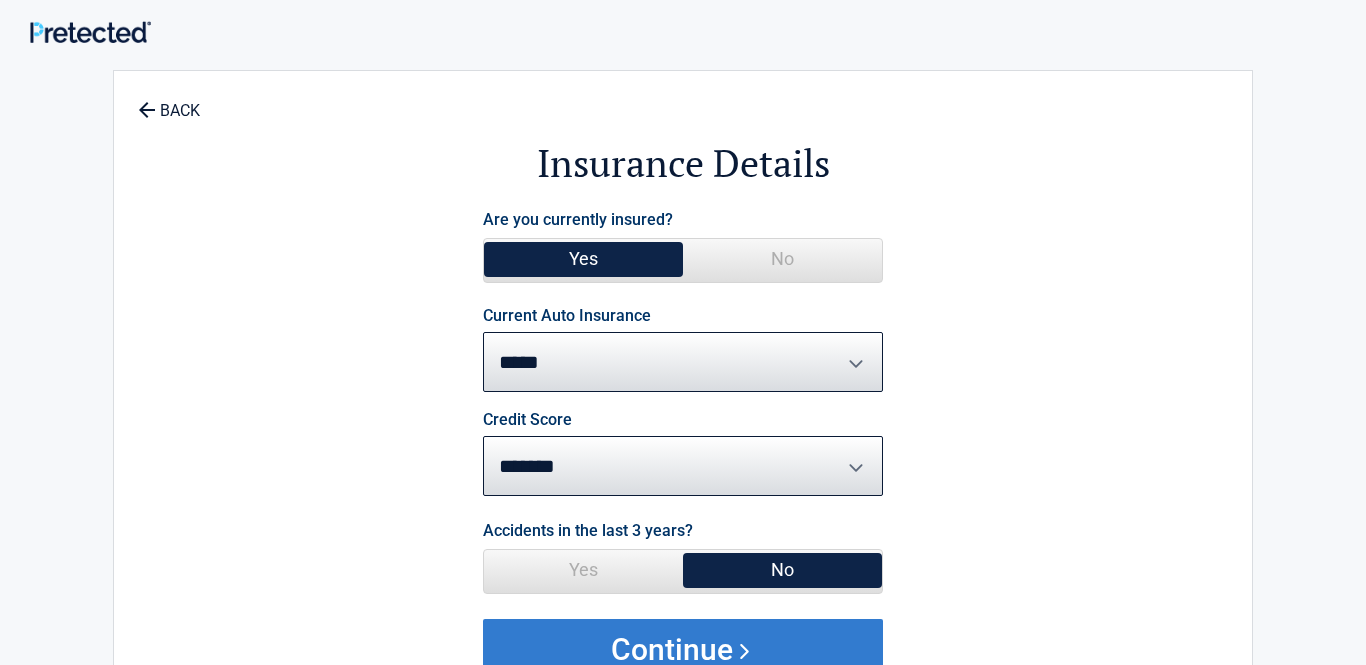 click on "Continue" at bounding box center (683, 649) 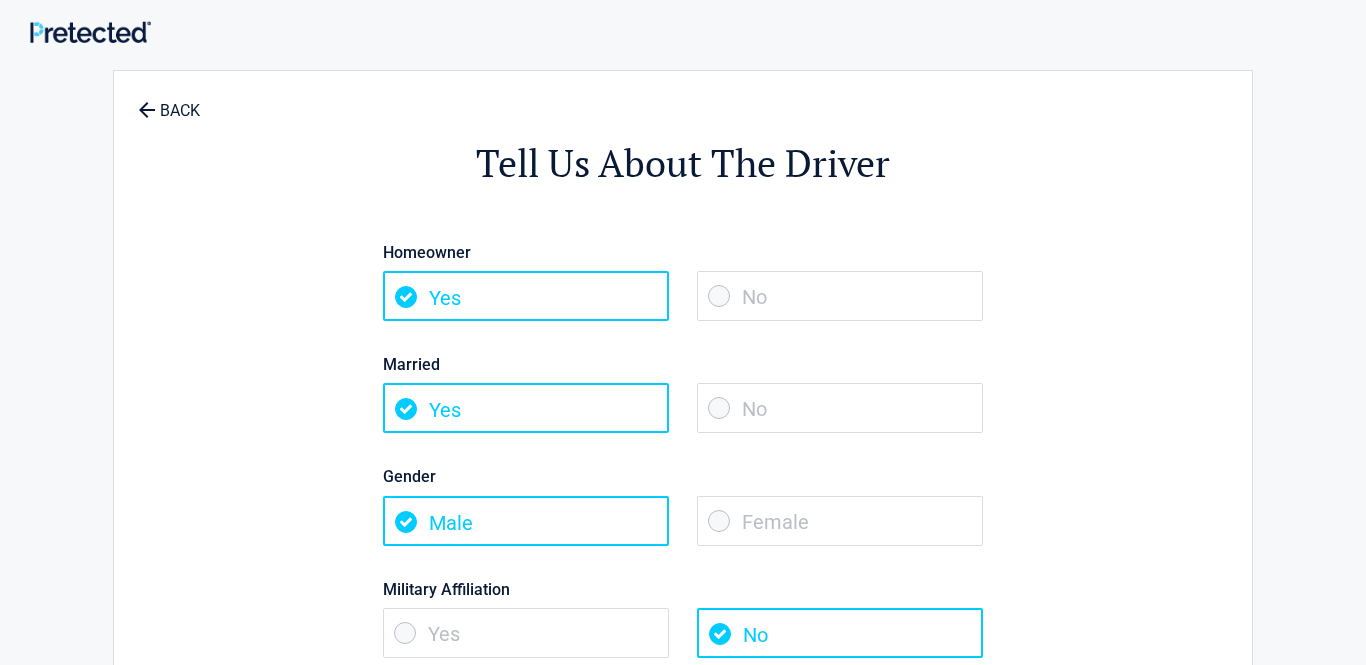 click on "No" at bounding box center (840, 296) 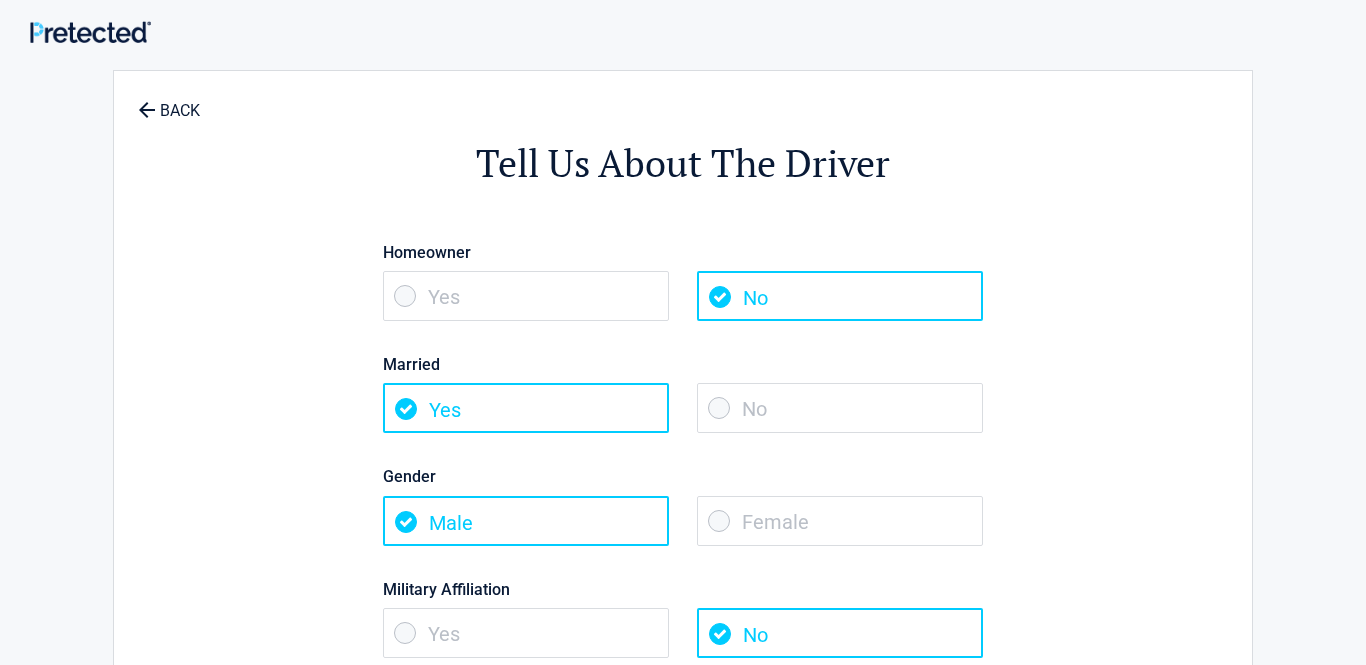 click on "No" at bounding box center [840, 408] 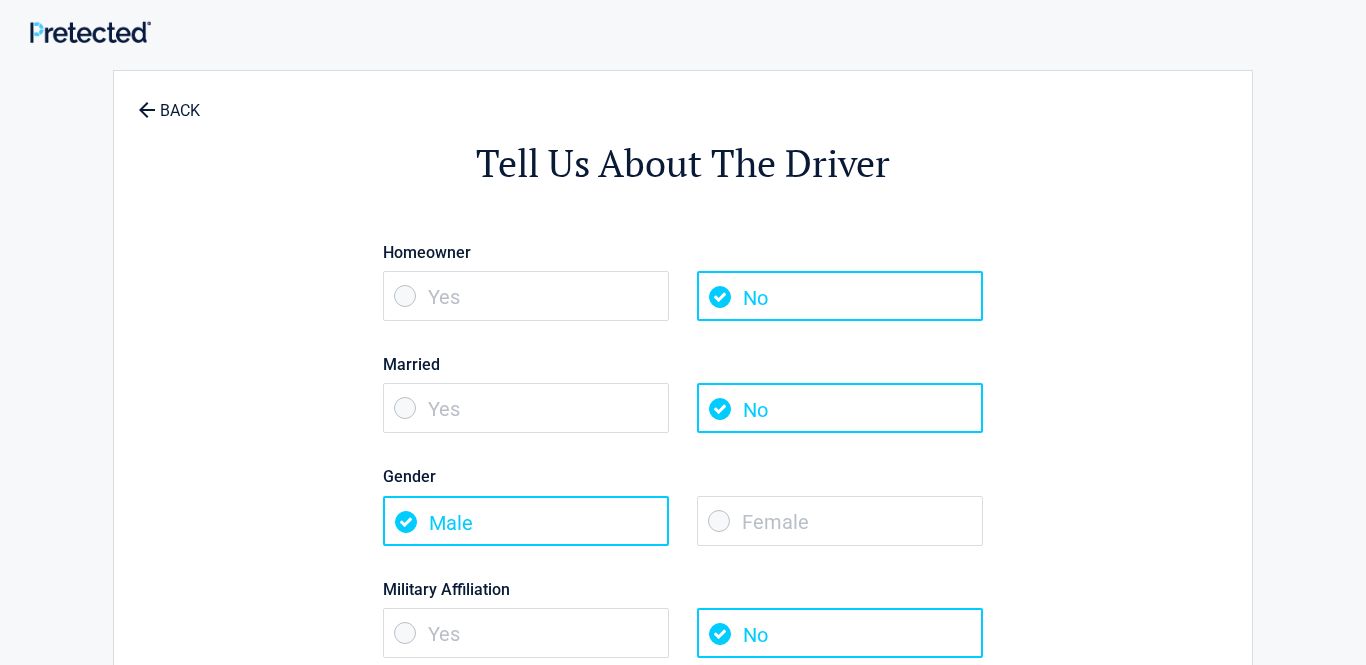 click on "Military Affiliation" at bounding box center [683, 589] 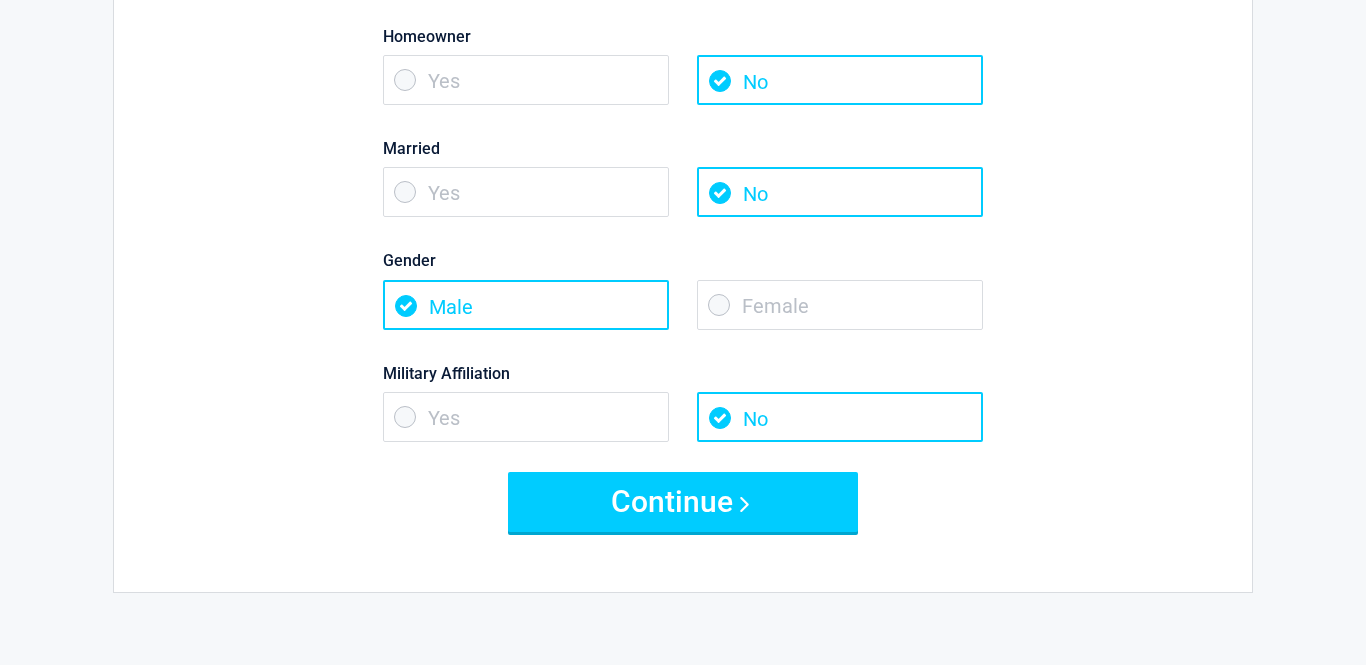 scroll, scrollTop: 240, scrollLeft: 0, axis: vertical 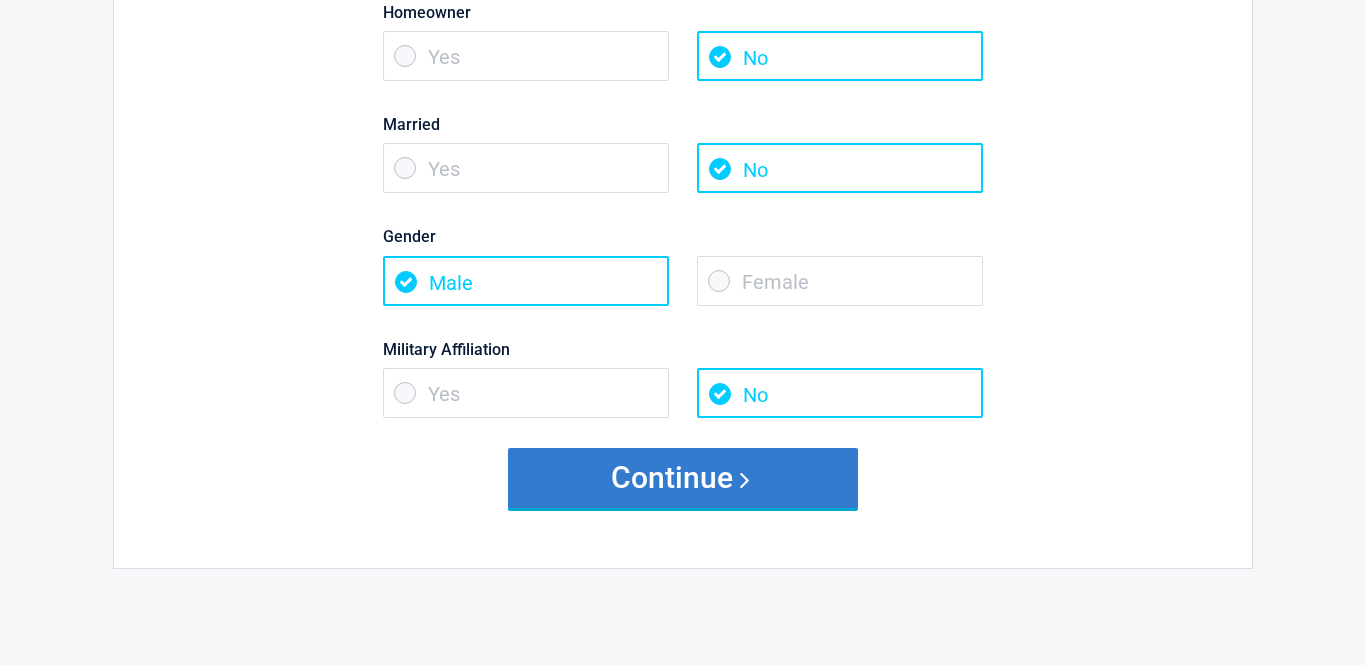 click on "Continue" at bounding box center [683, 478] 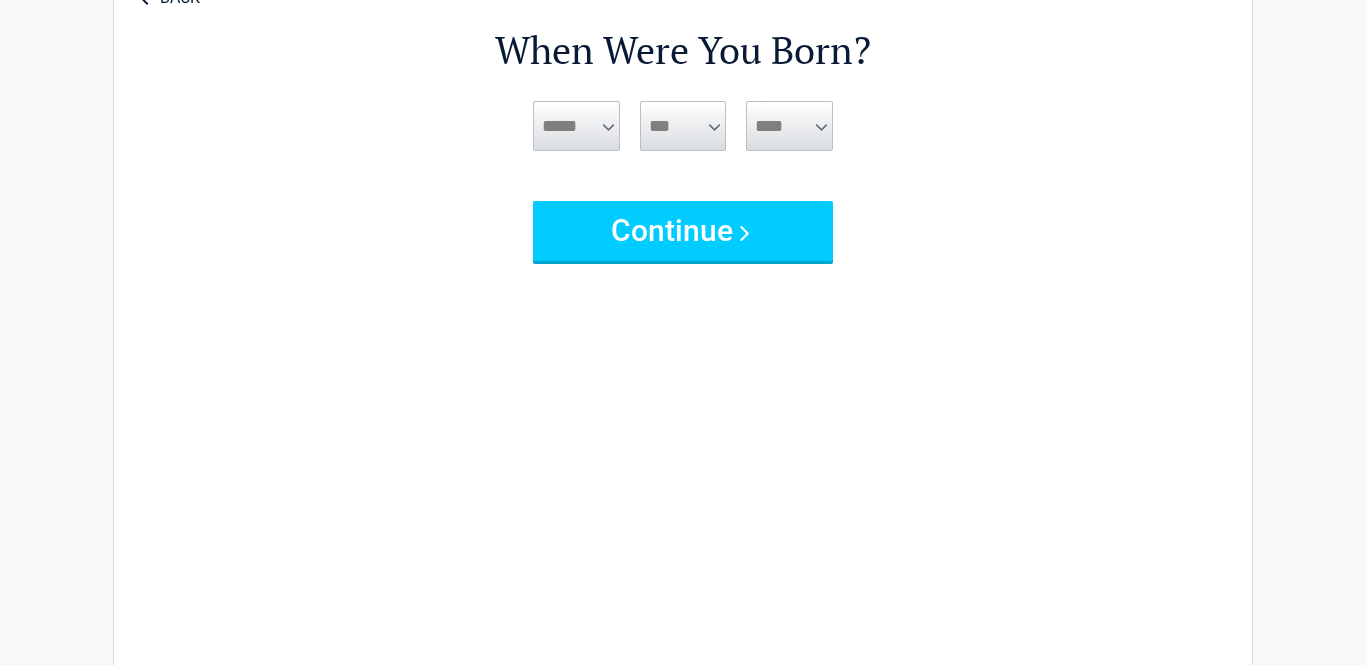 scroll, scrollTop: 0, scrollLeft: 0, axis: both 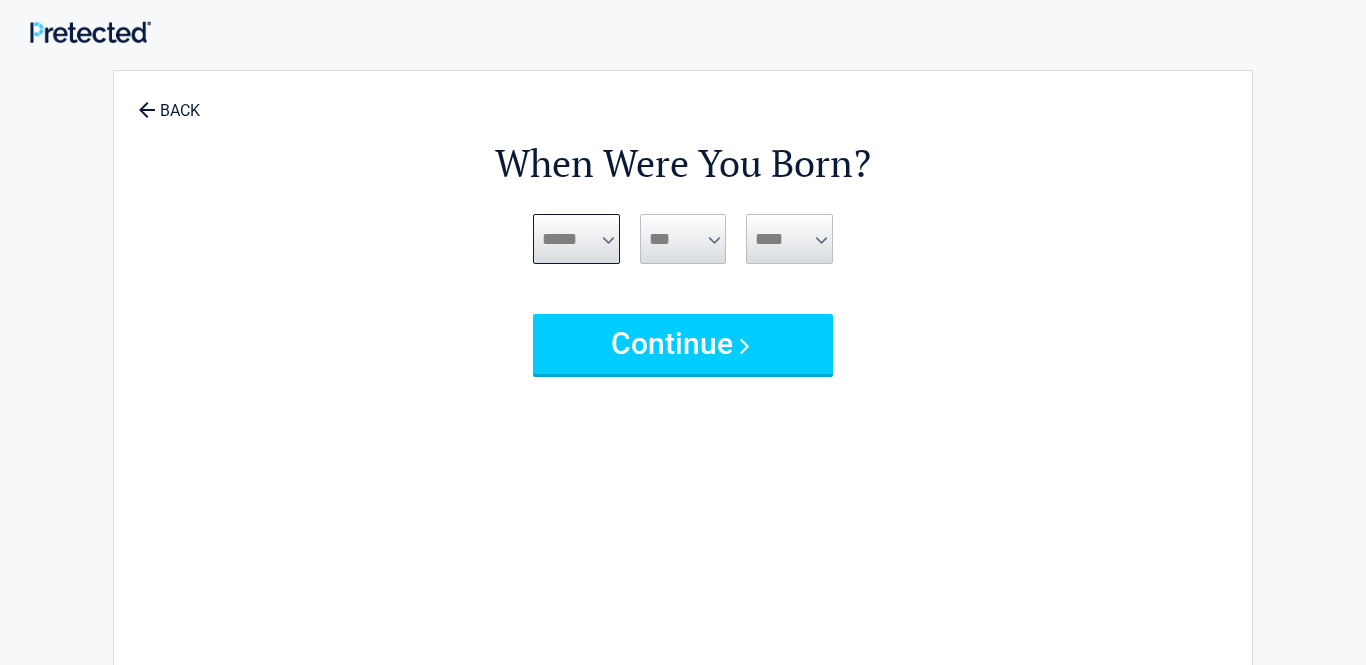 click on "*****
***
***
***
***
***
***
***
***
***
***
***
***" at bounding box center (576, 239) 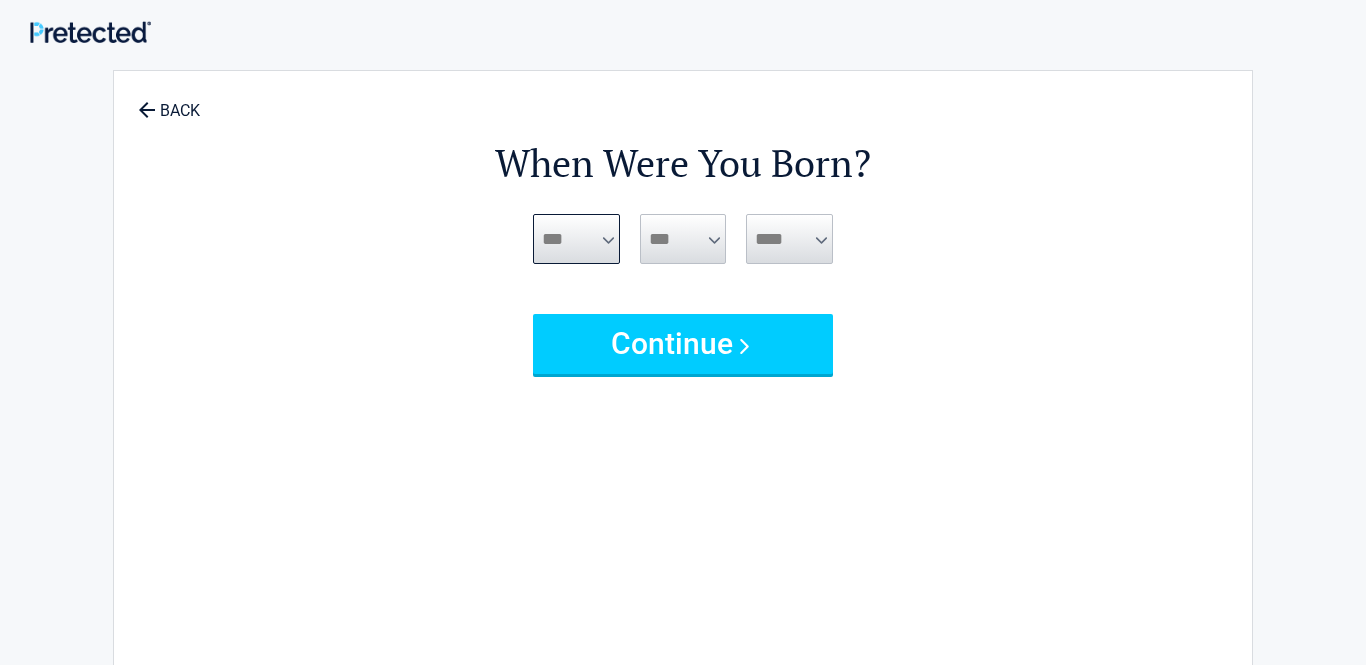 click on "*****
***
***
***
***
***
***
***
***
***
***
***
***" at bounding box center (576, 239) 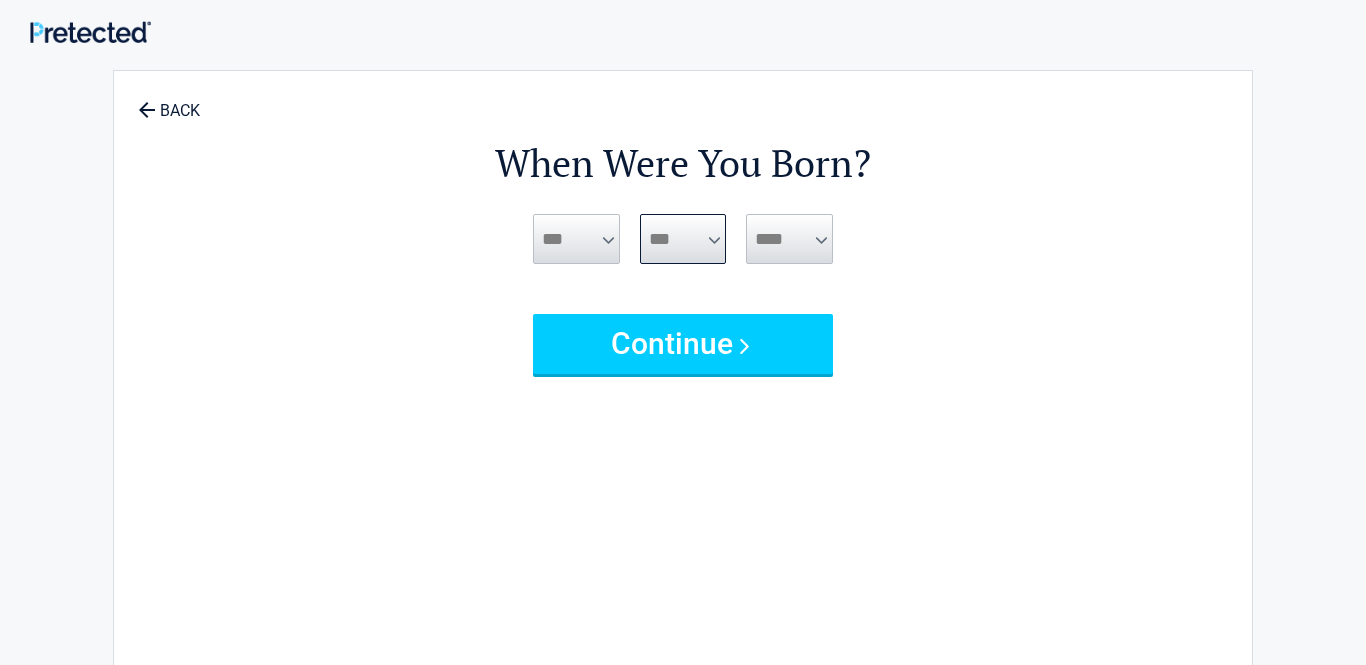 click on "*** * * * * * * * * * ** ** ** ** ** ** ** ** ** ** ** ** ** ** ** ** ** ** ** ** ** **" at bounding box center (683, 239) 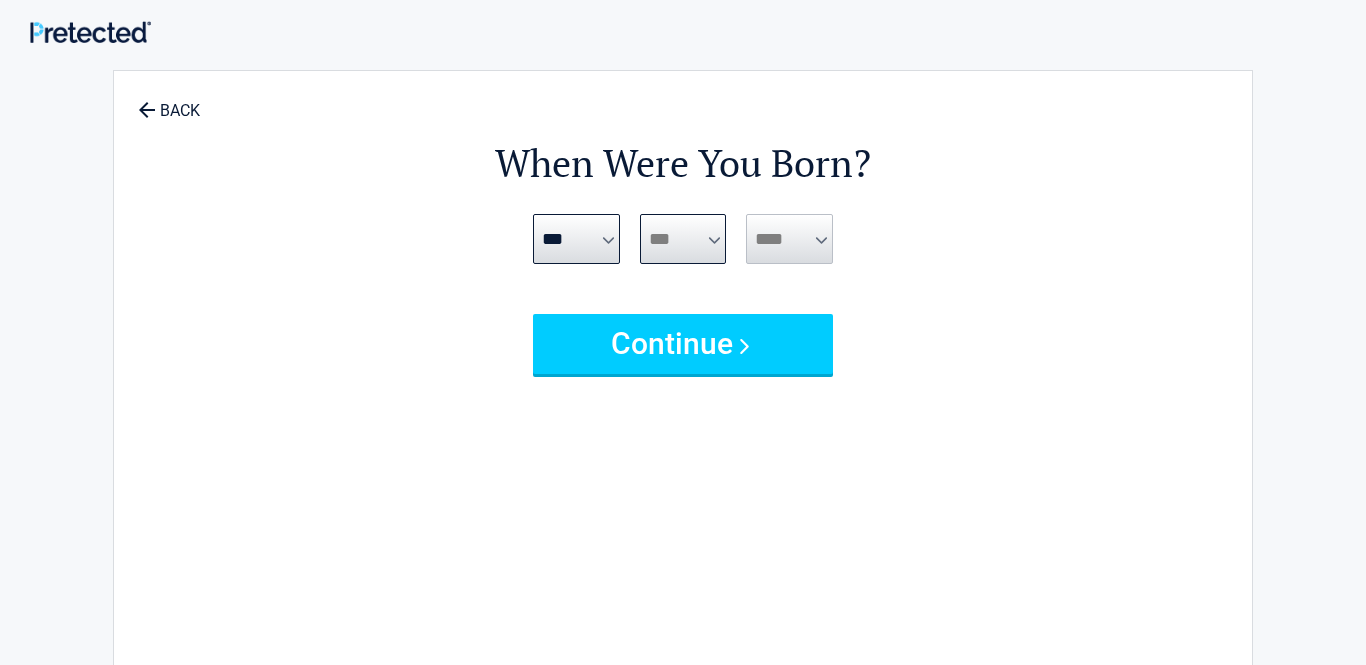 select on "**" 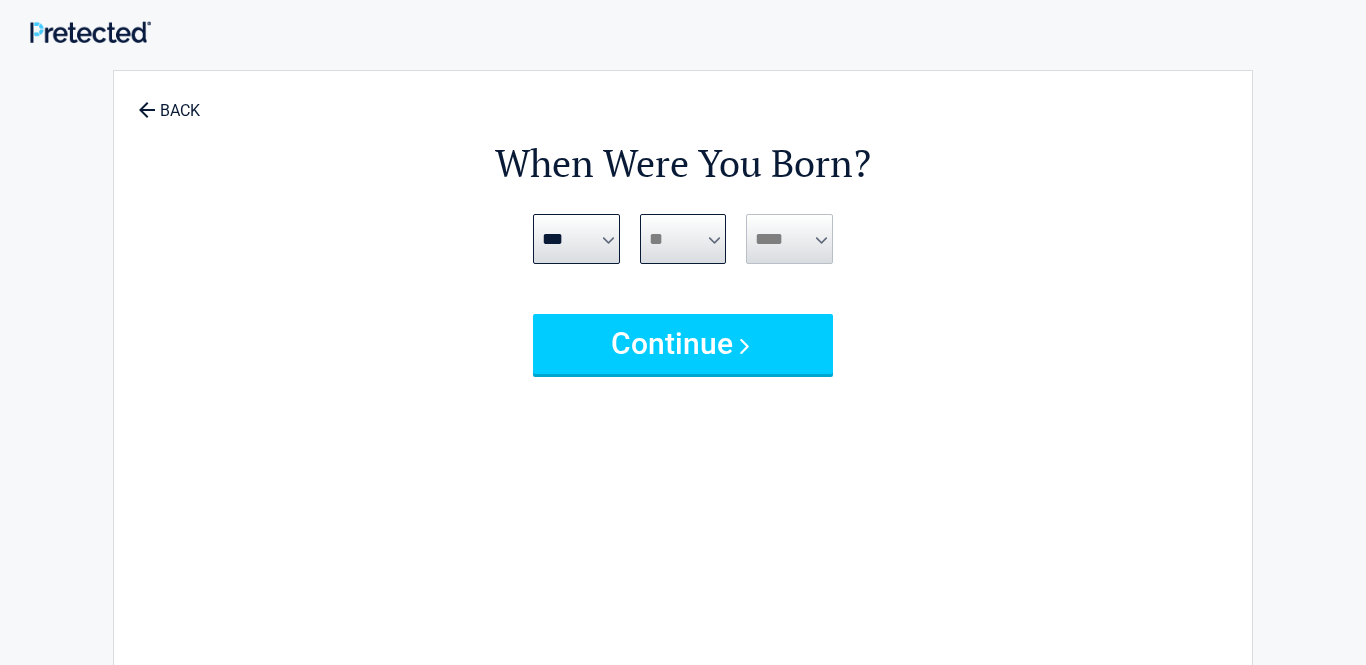 click on "*** * * * * * * * * * ** ** ** ** ** ** ** ** ** ** ** ** ** ** ** ** ** ** ** ** ** **" at bounding box center (683, 239) 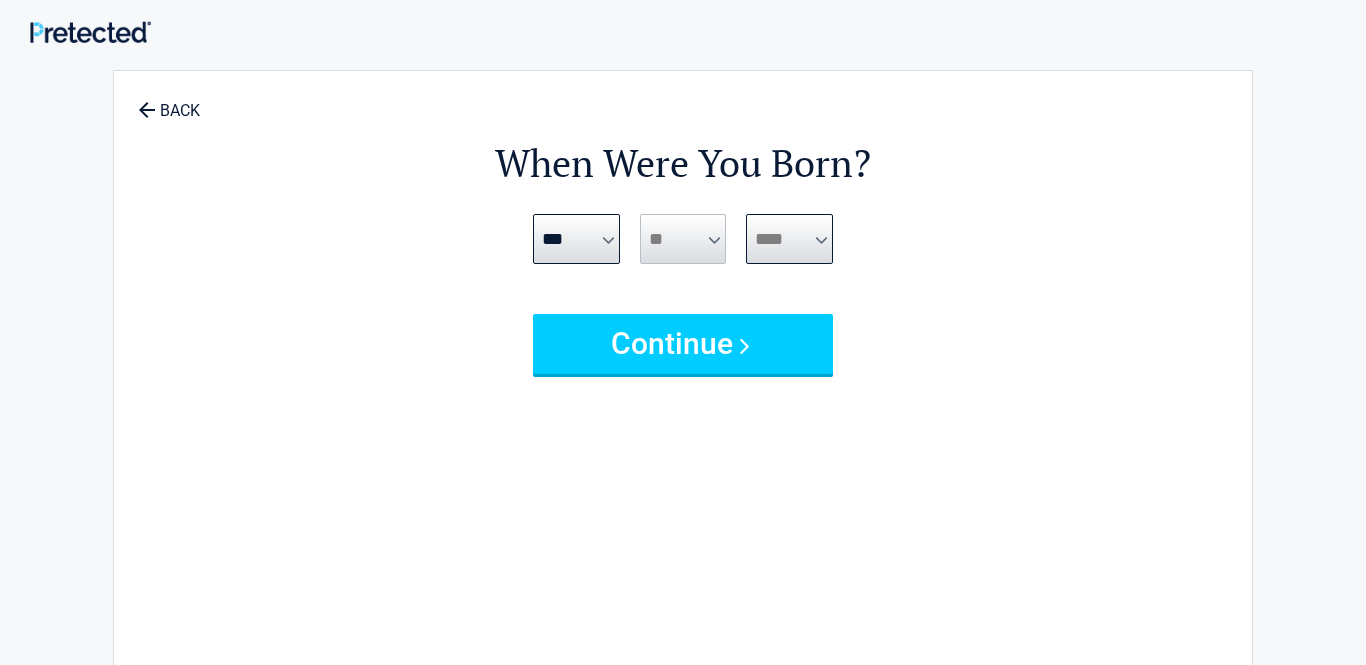 click on "****
****
****
****
****
****
****
****
****
****
****
****
****
****
****
****
****
****
****
****
****
****
****
****
****
****
****
****
****
****
****
****
****
****
****
****
****
****
****
****
****
****
****
****
****
****
****
****
****
****
****
****
****
****
****
****
****
****
****
****
****
****
****
****" at bounding box center [789, 239] 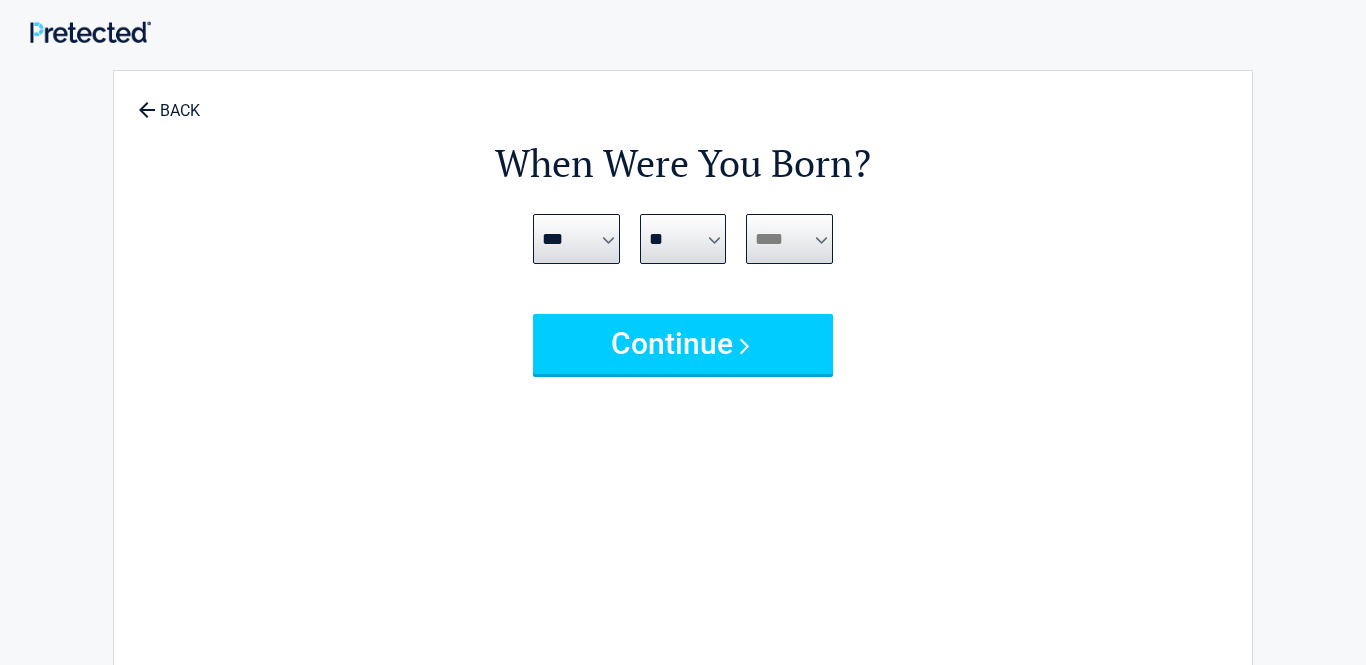 select on "****" 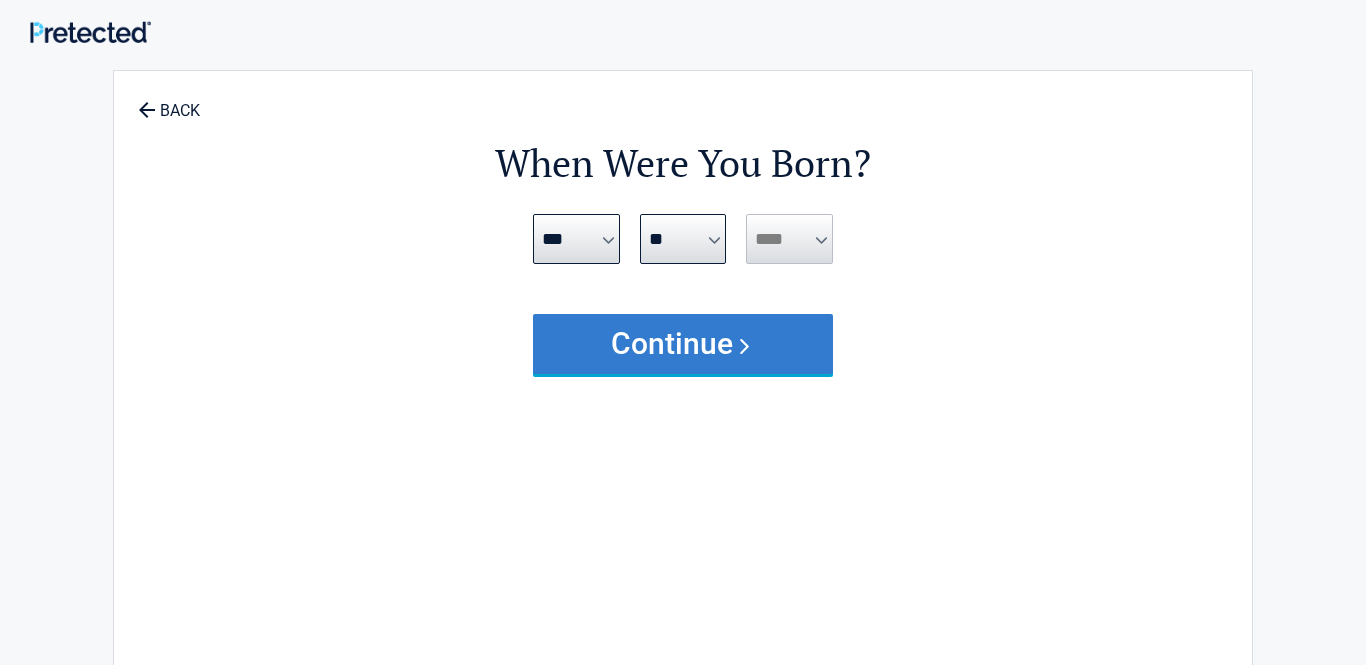 click on "Continue" at bounding box center [683, 344] 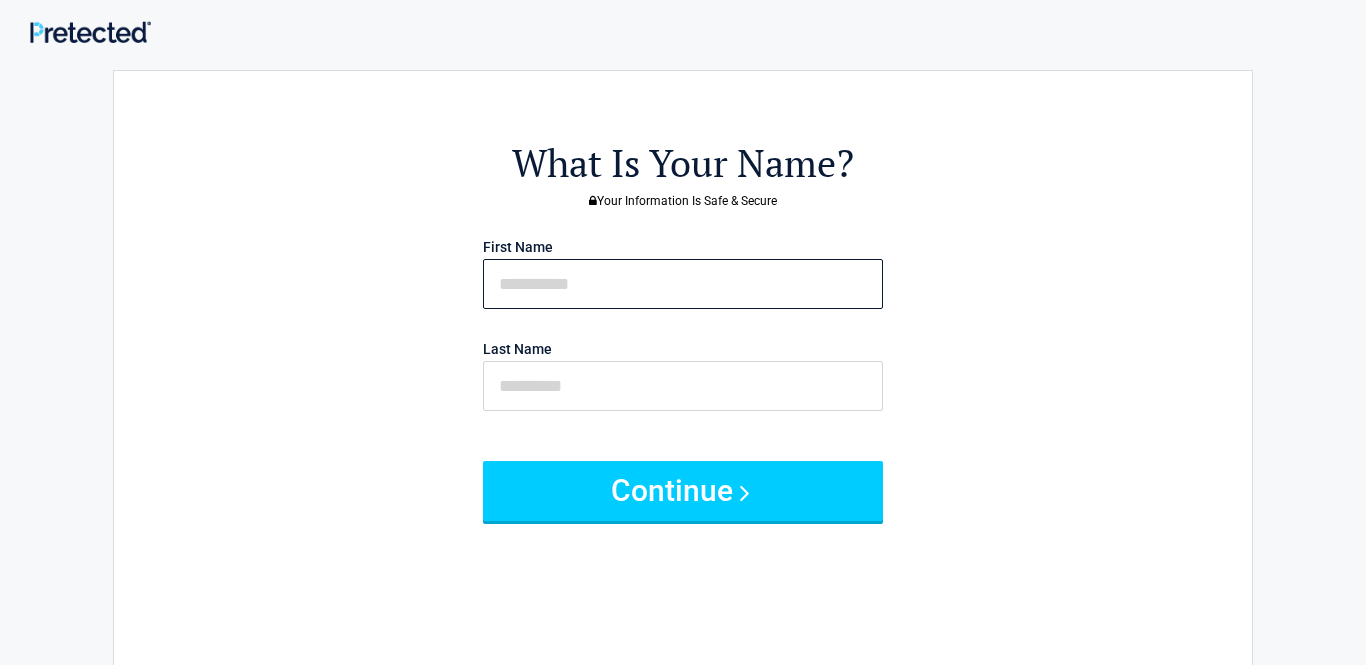 click at bounding box center [683, 284] 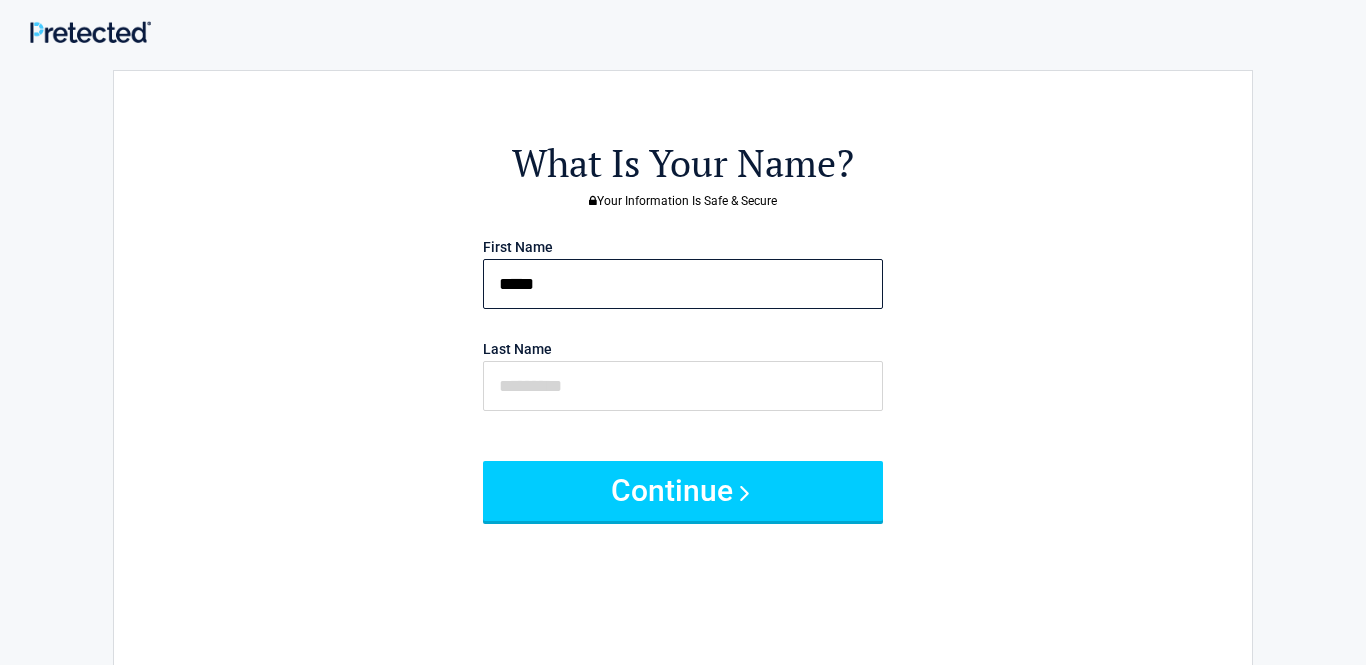 type on "*****" 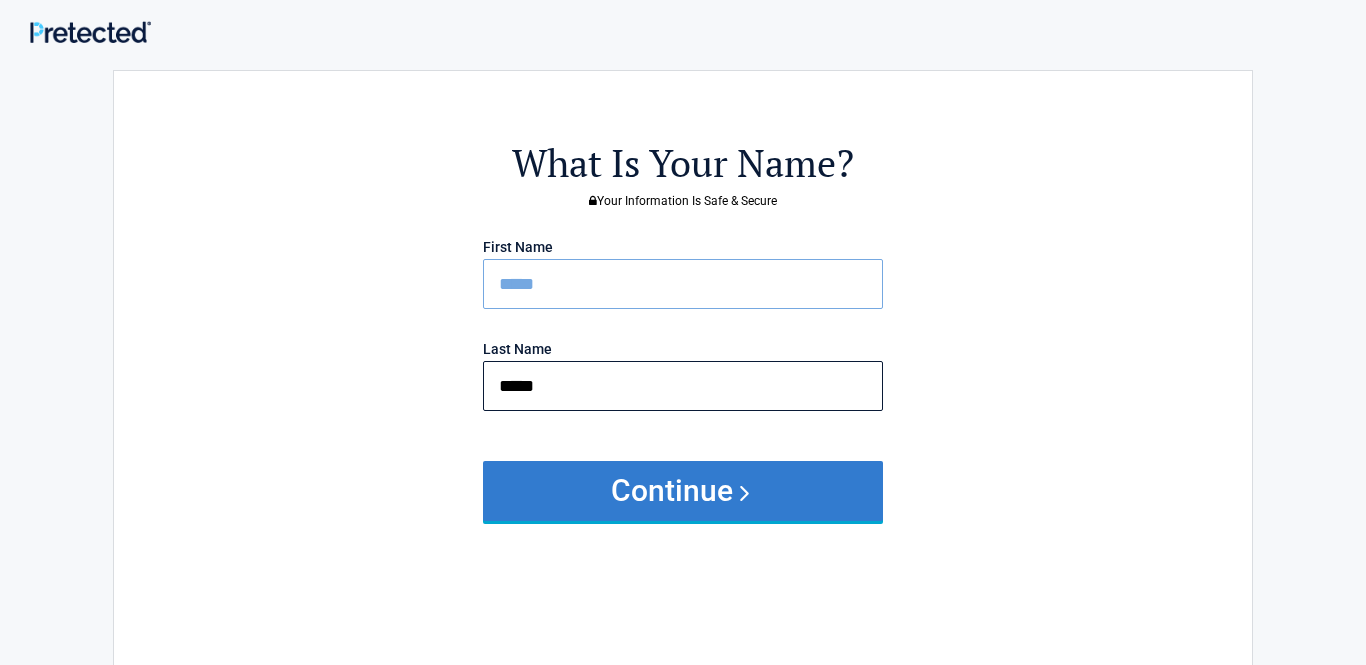 type on "*****" 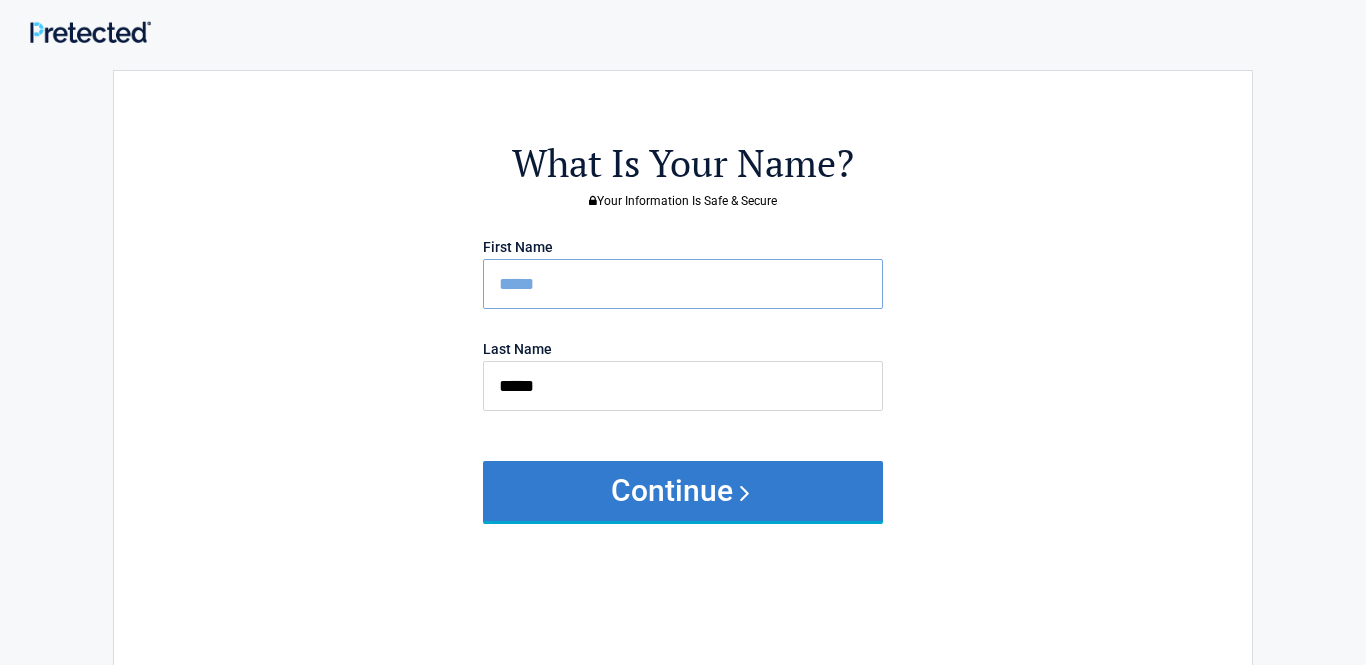 click on "Continue" at bounding box center [683, 491] 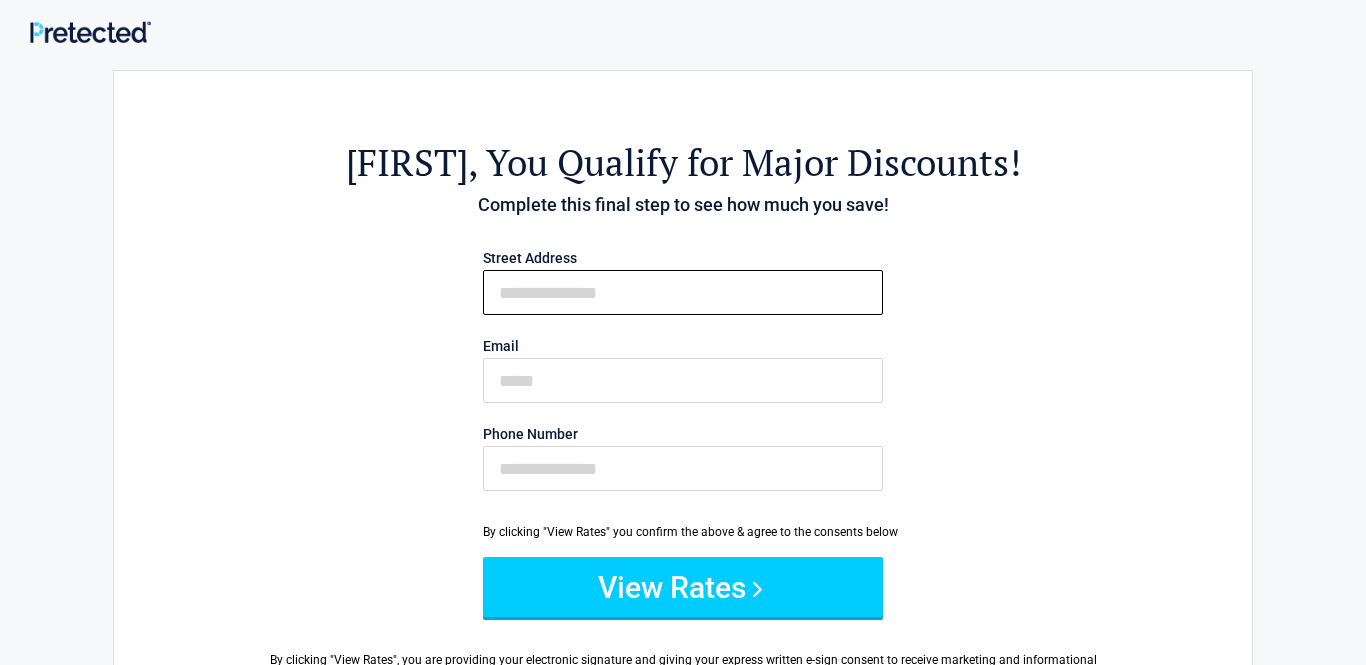click on "First Name" at bounding box center [683, 292] 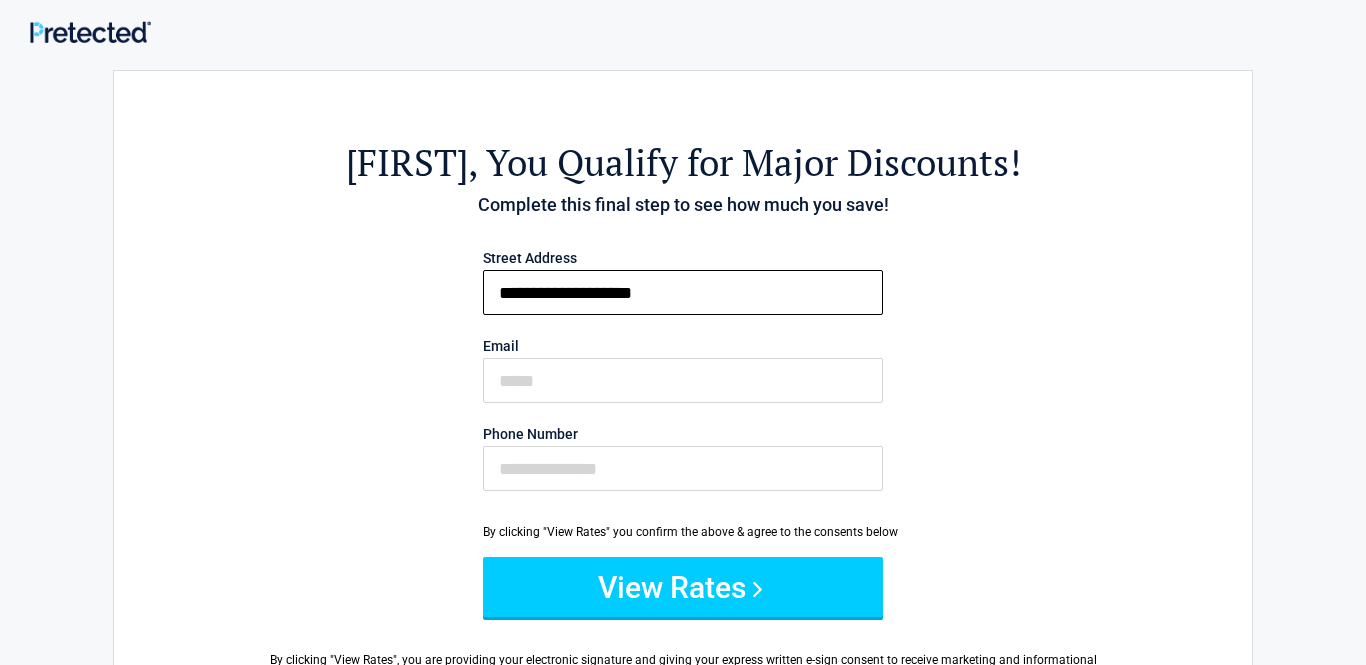 type on "**********" 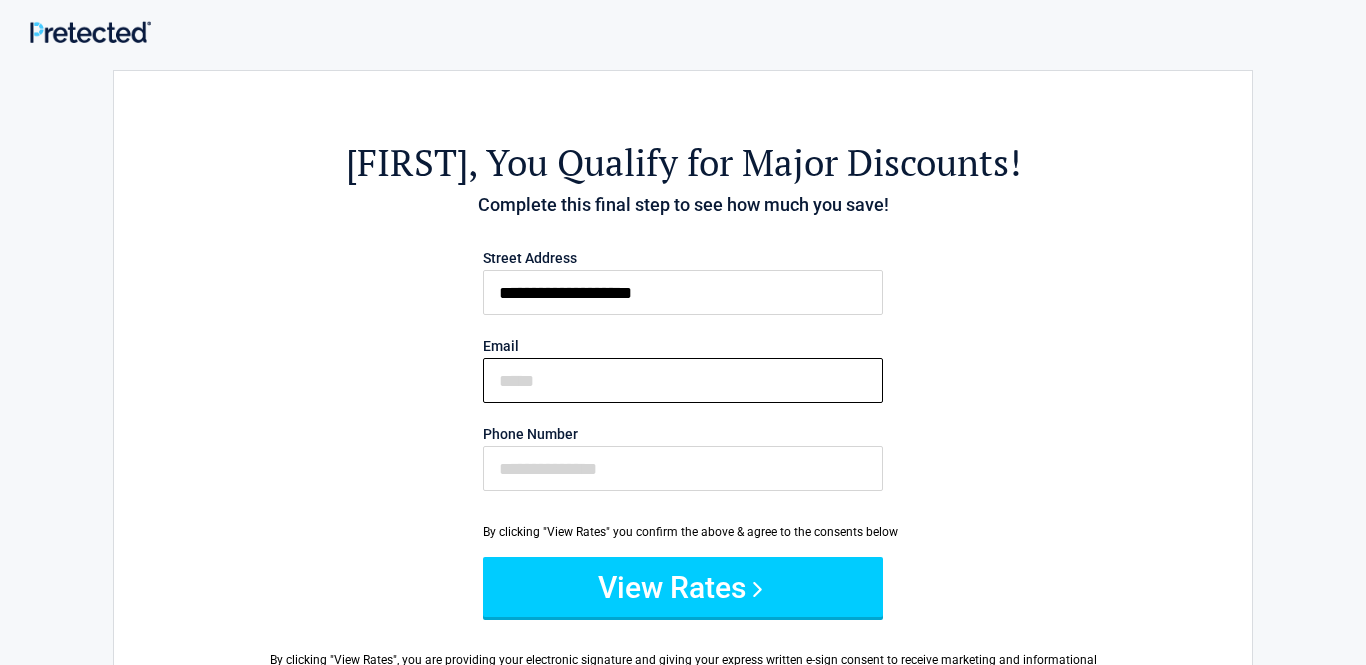 click on "Email" at bounding box center (683, 380) 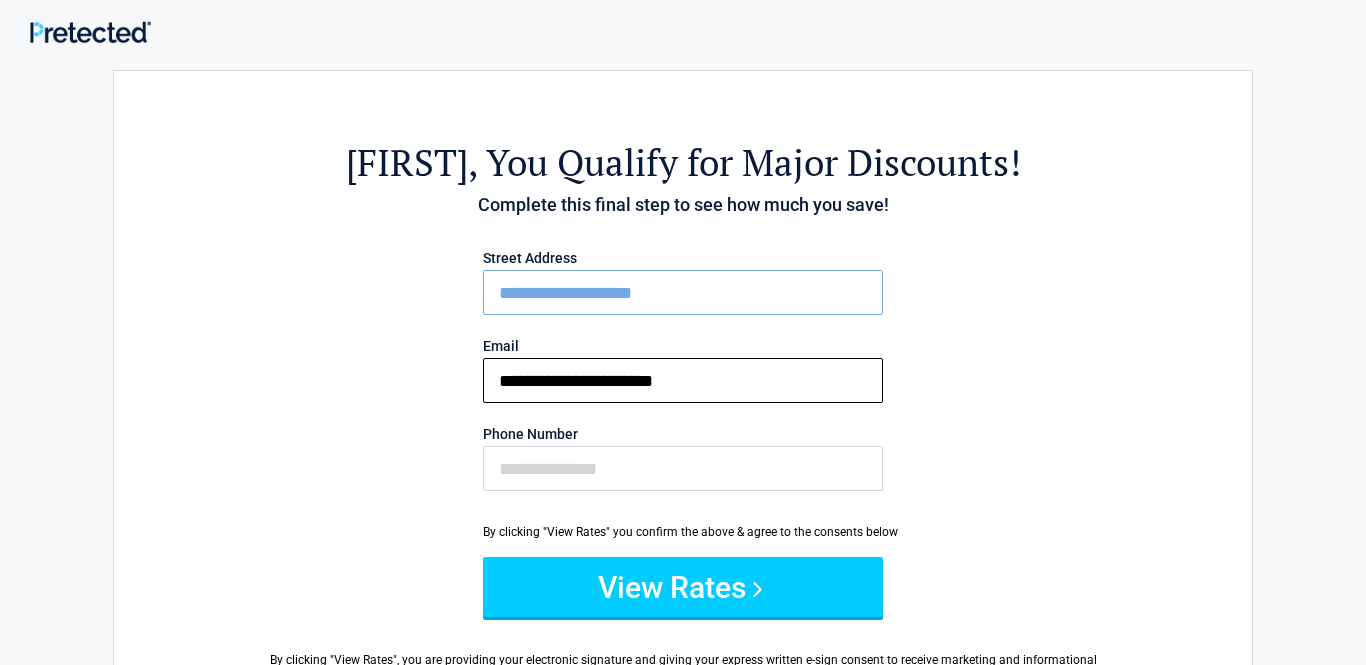 type on "**********" 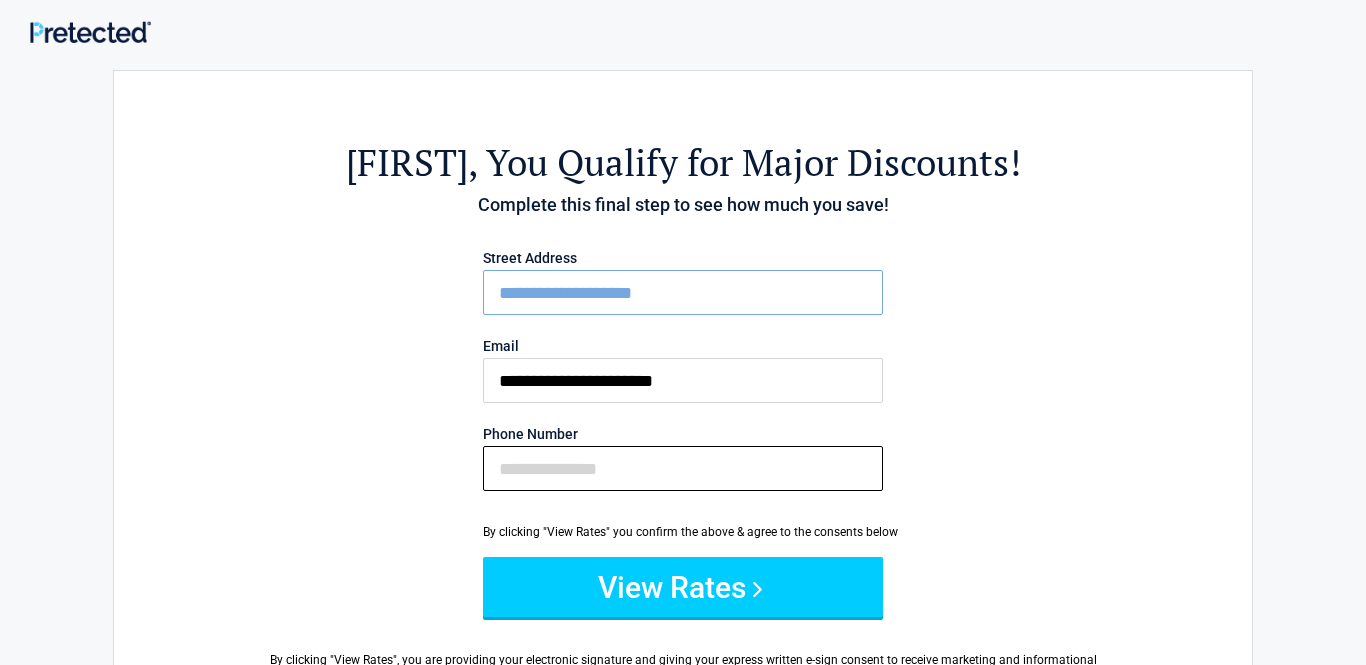click on "Phone Number" at bounding box center [683, 468] 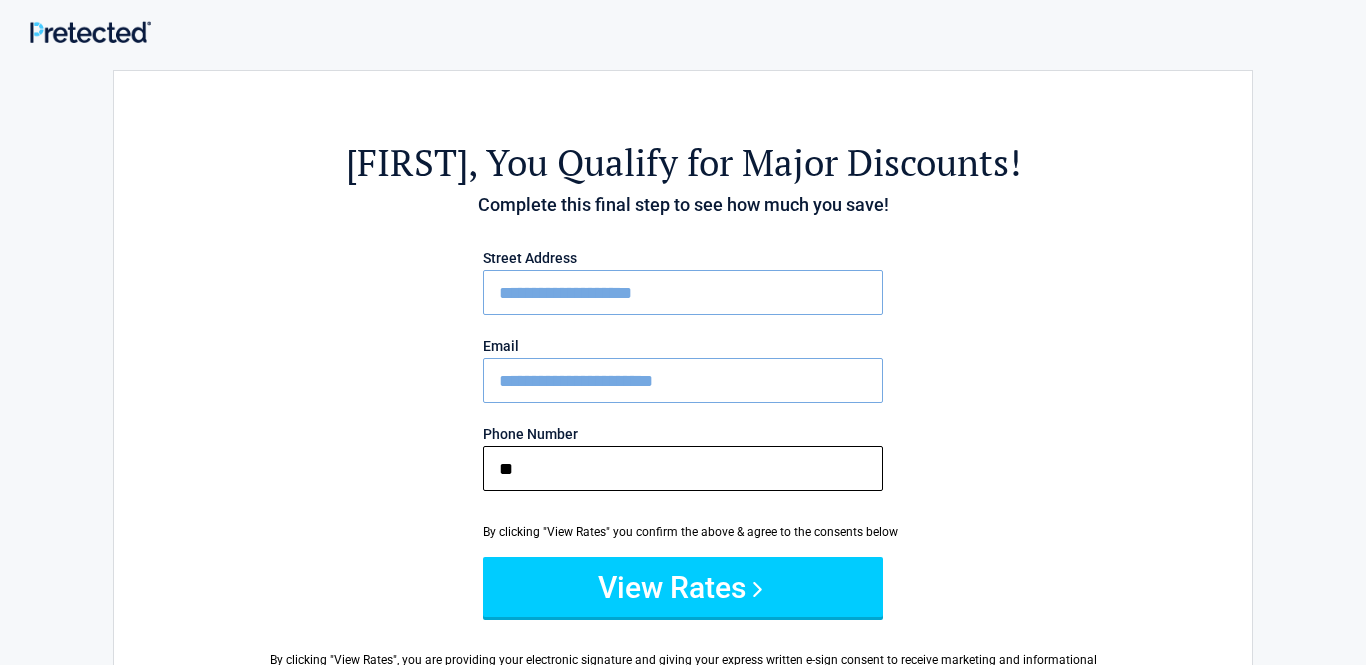 type on "*" 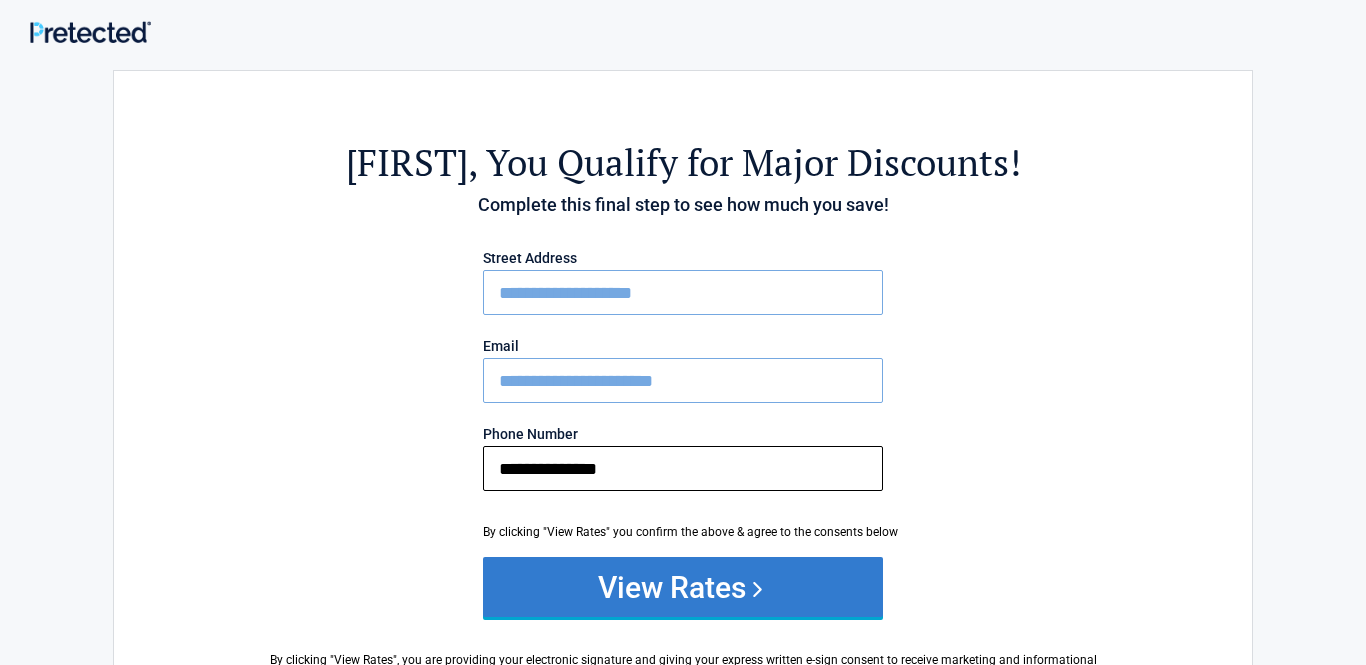 type on "**********" 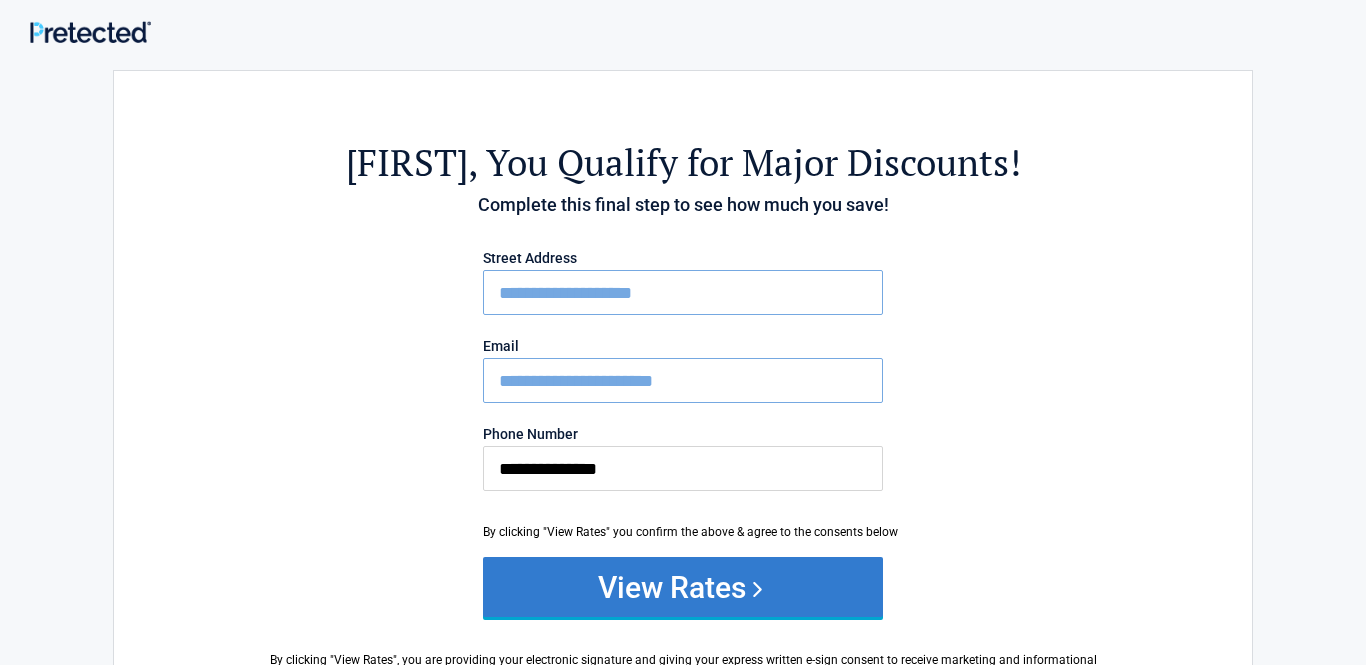 click on "View Rates" at bounding box center (683, 587) 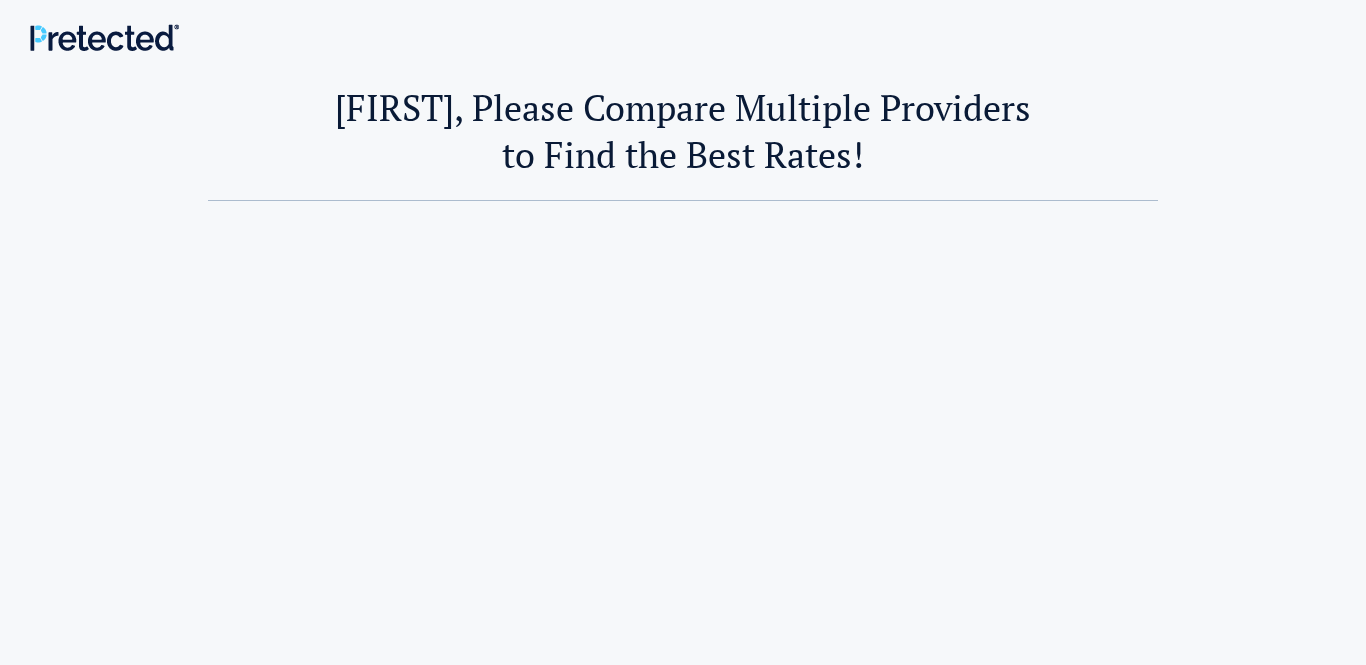 scroll, scrollTop: 0, scrollLeft: 0, axis: both 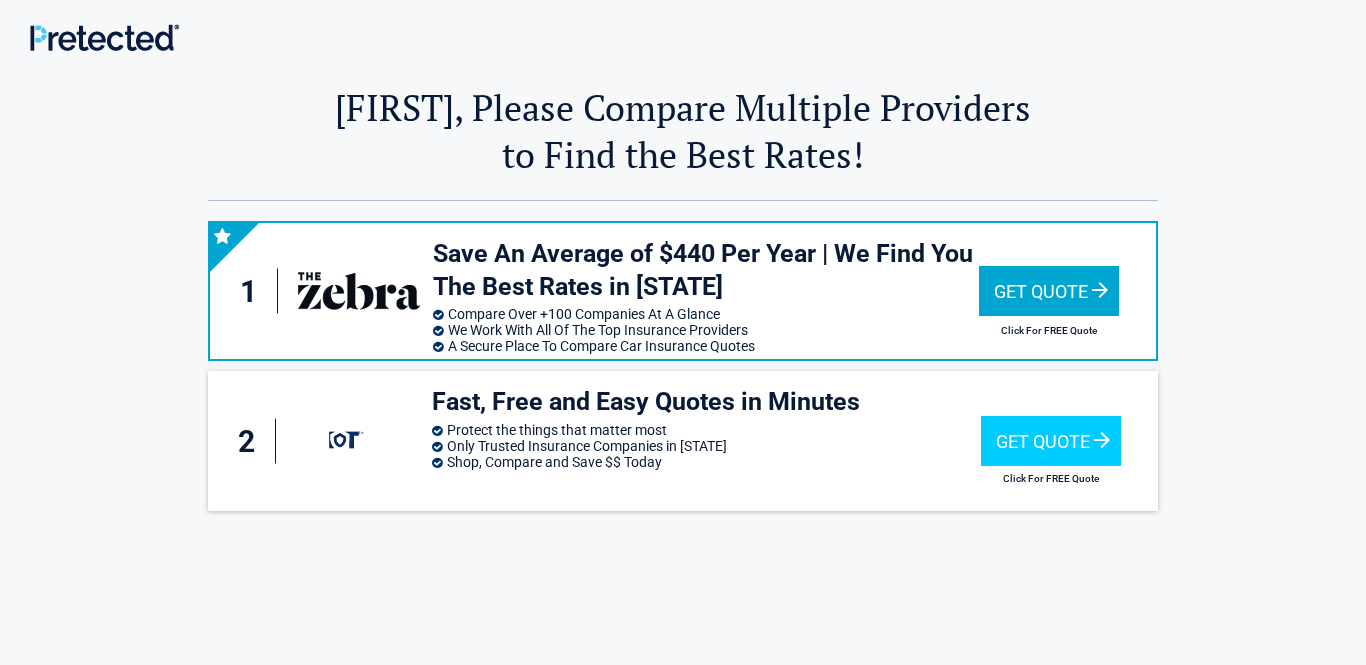 click on "Get Quote" at bounding box center (1049, 291) 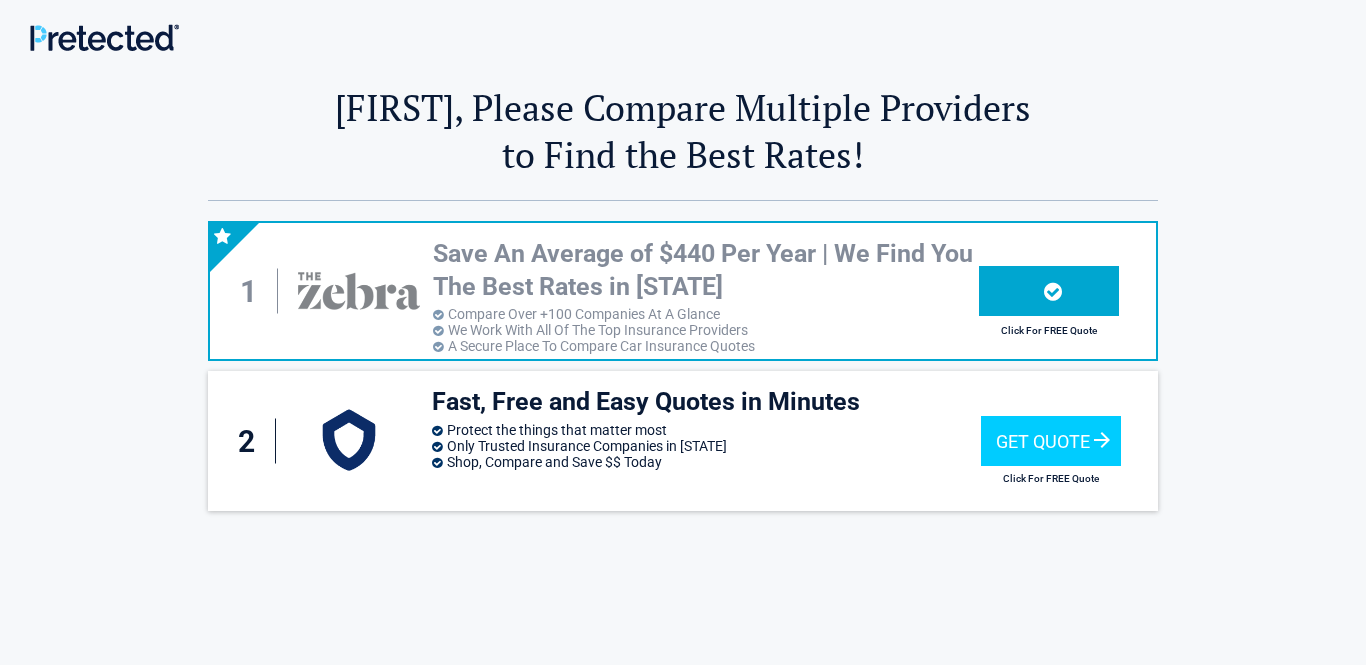 click at bounding box center (1053, 291) 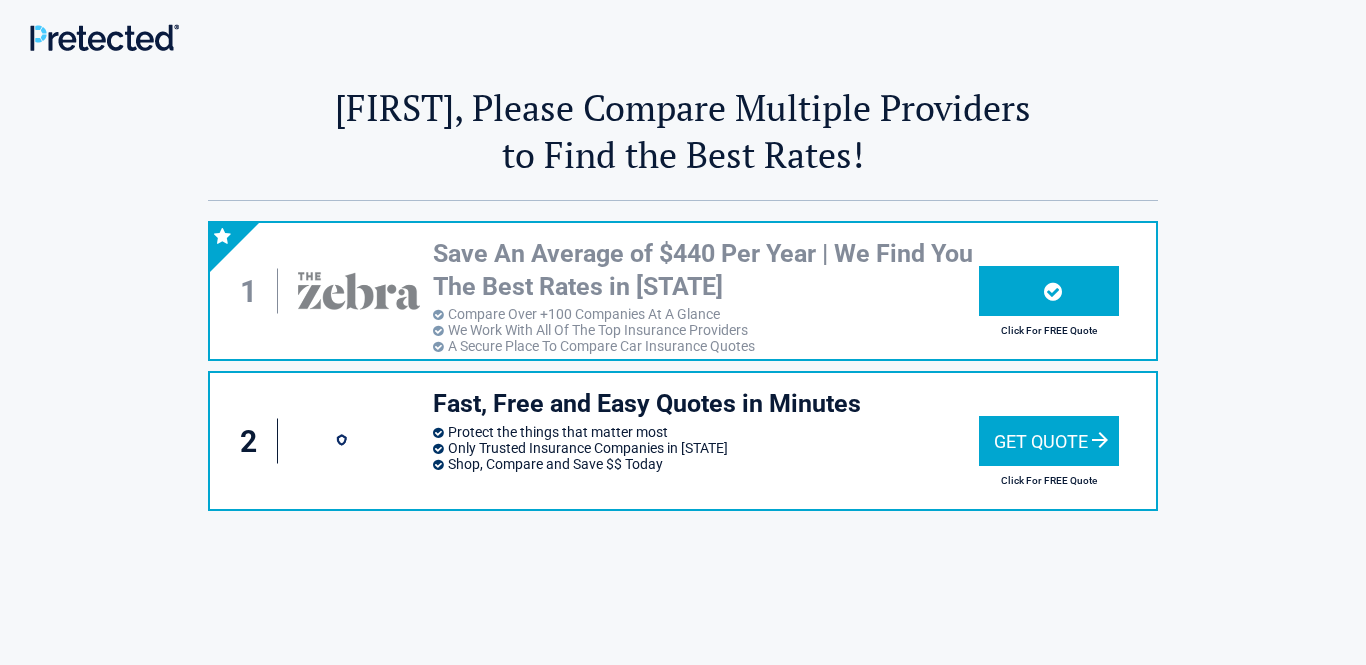 click on "Get Quote" at bounding box center (1049, 441) 